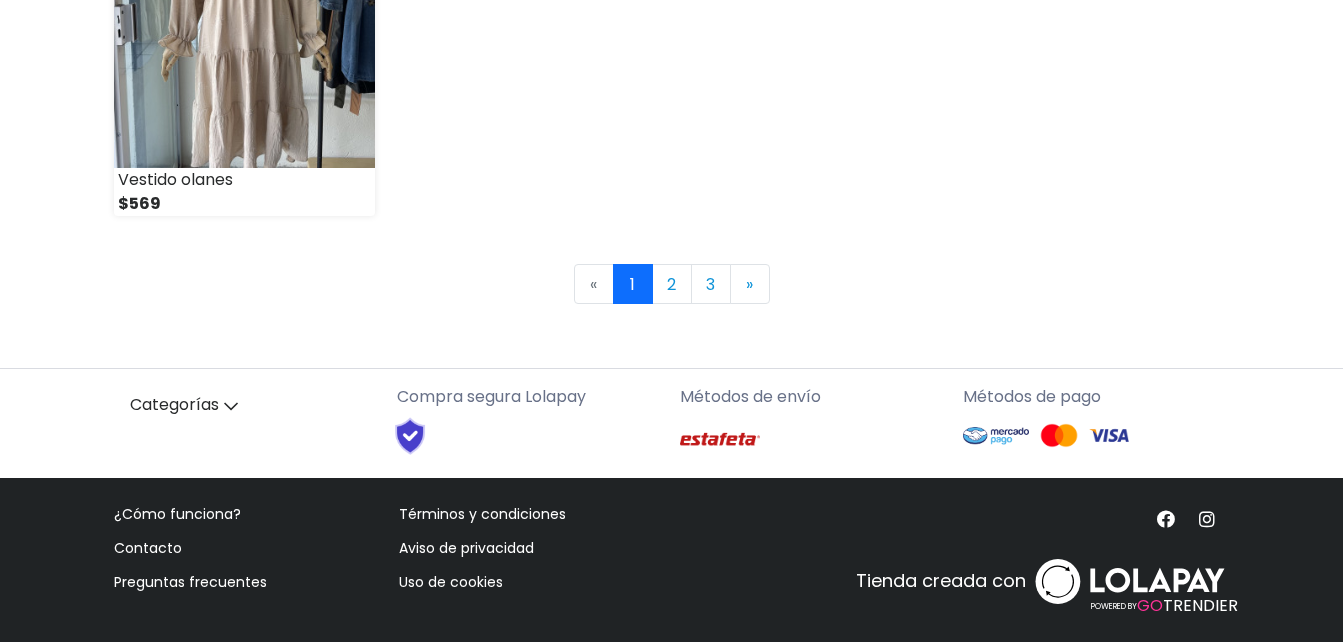scroll, scrollTop: 3072, scrollLeft: 0, axis: vertical 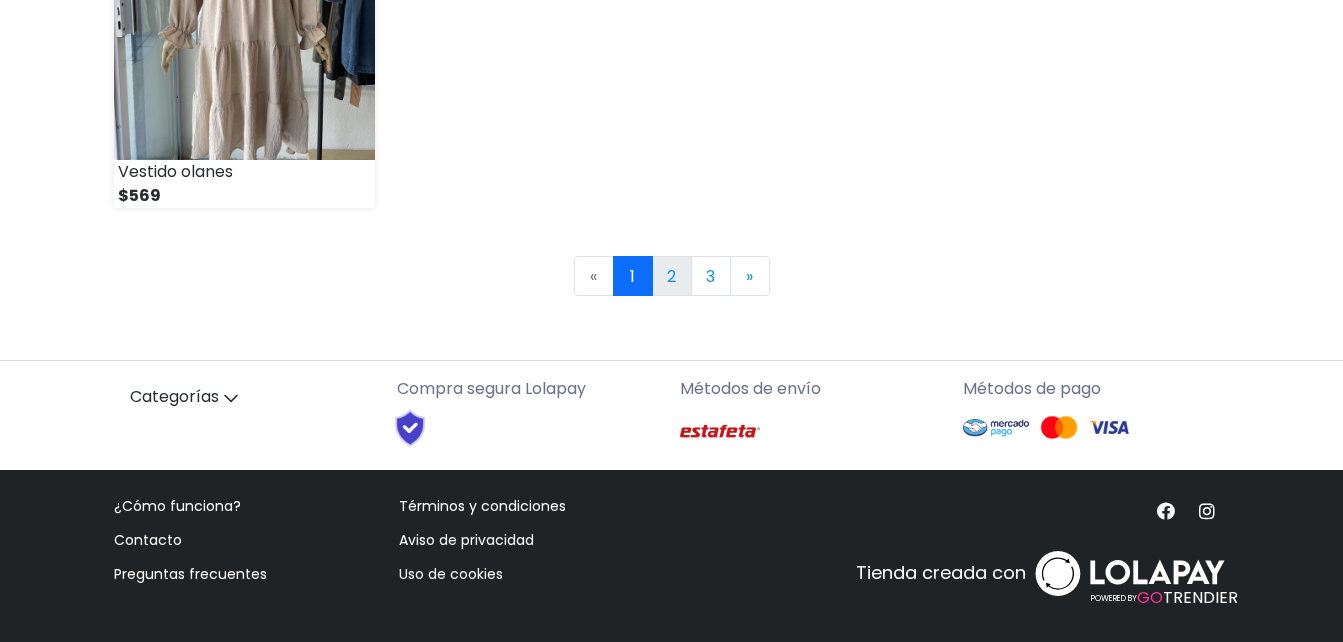 click on "2" at bounding box center [672, 276] 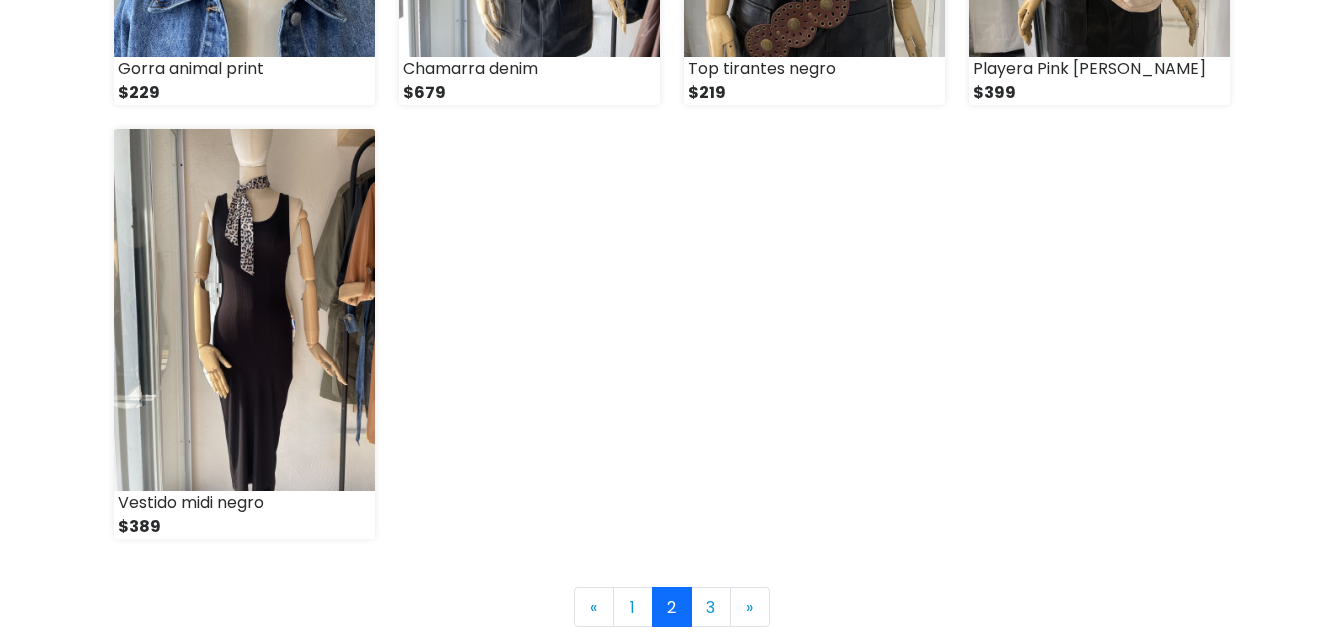 scroll, scrollTop: 3000, scrollLeft: 0, axis: vertical 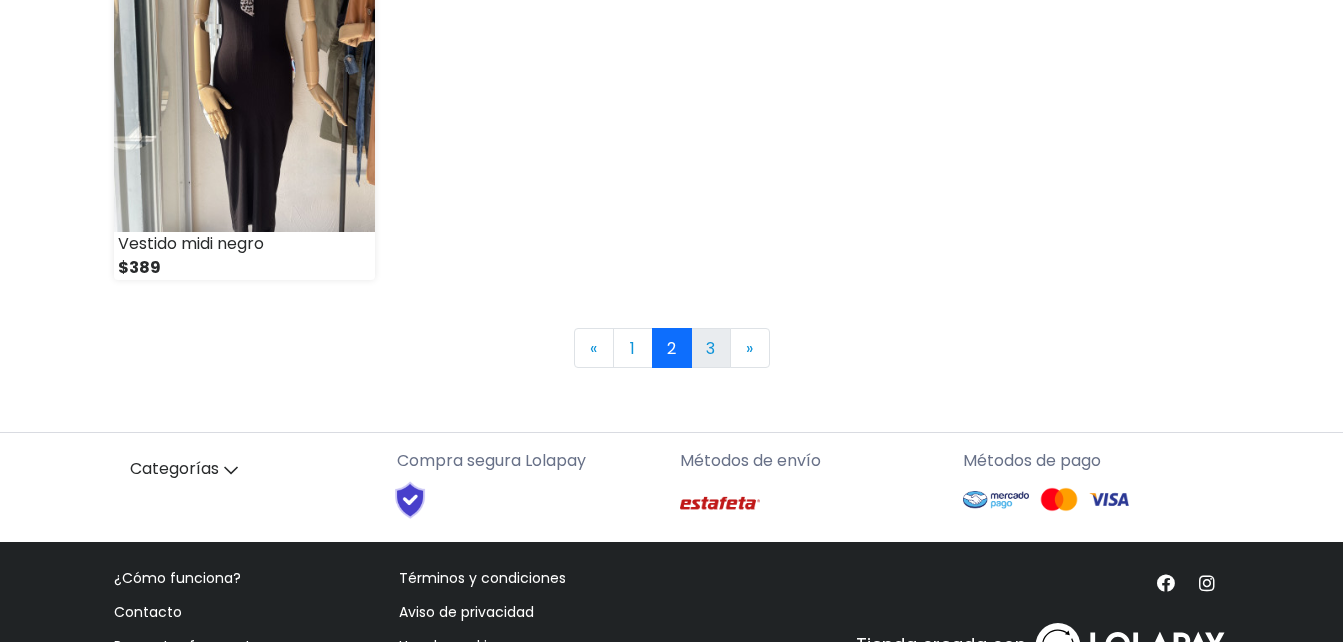 click on "3" at bounding box center (711, 348) 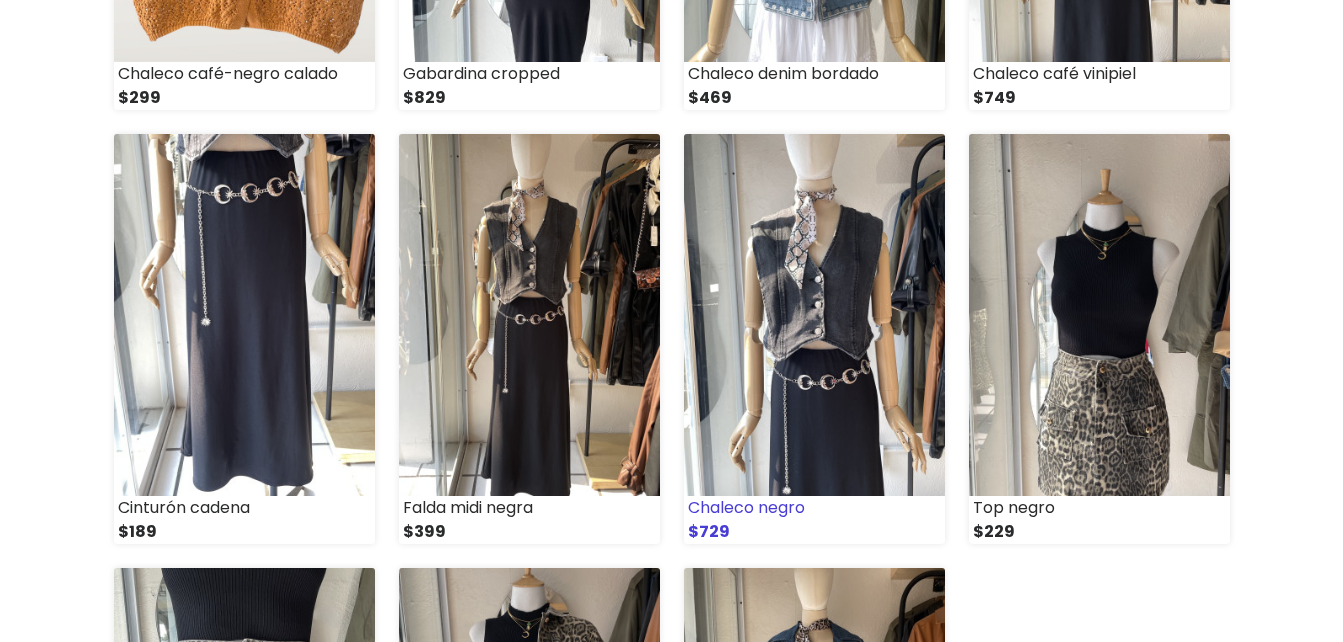 scroll, scrollTop: 1600, scrollLeft: 0, axis: vertical 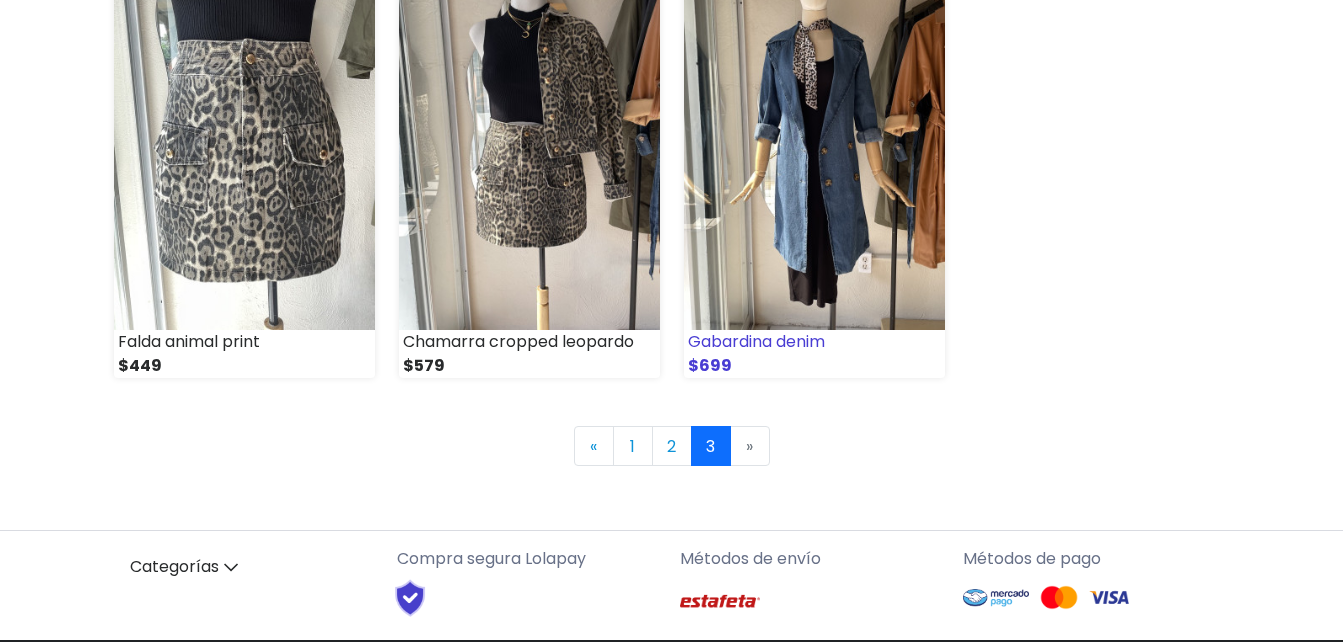 click at bounding box center [814, 149] 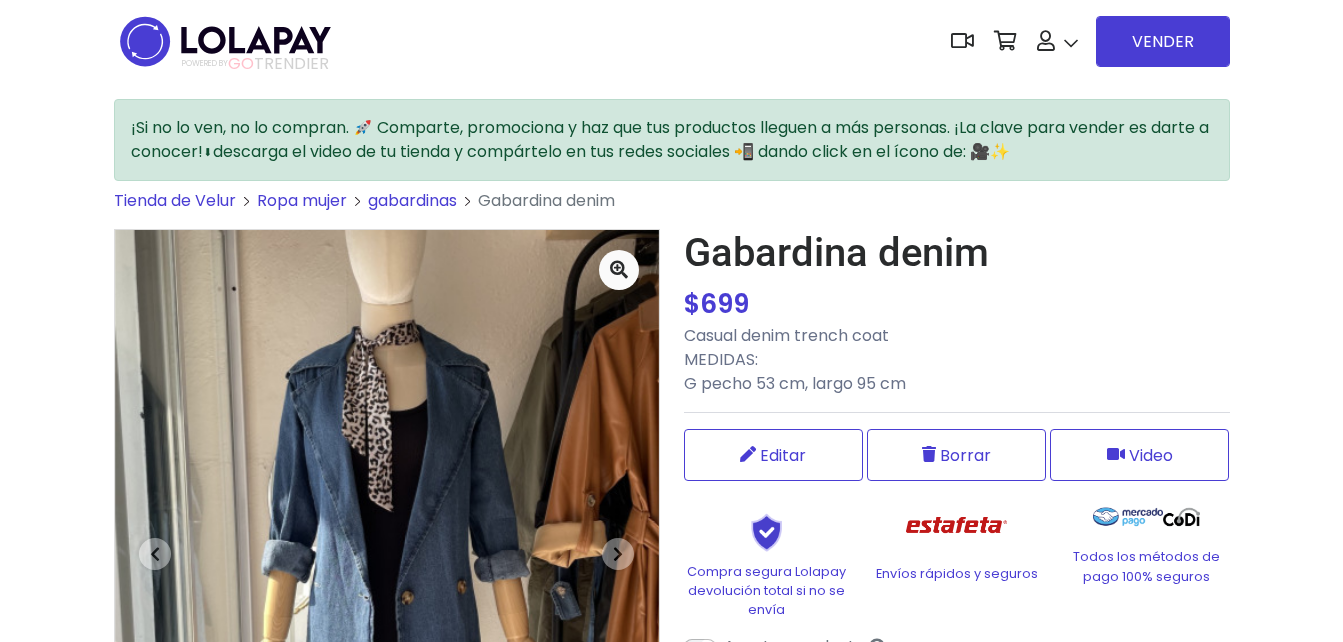scroll, scrollTop: 0, scrollLeft: 0, axis: both 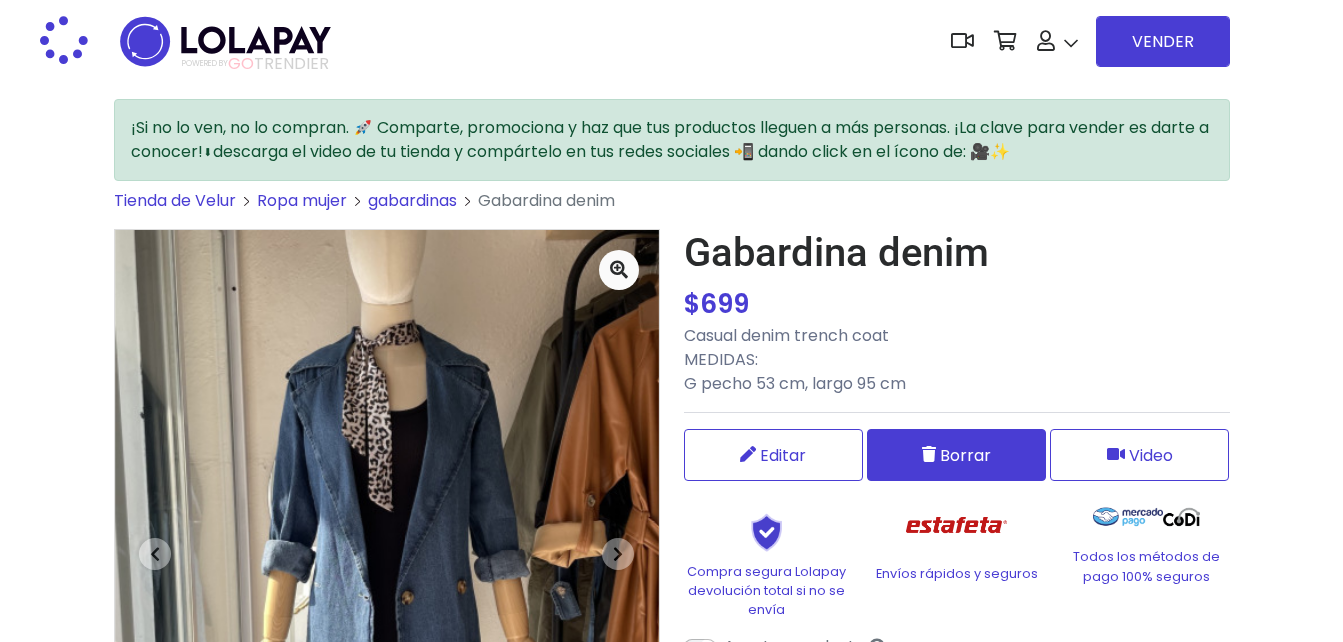 click on "Borrar" at bounding box center [965, 455] 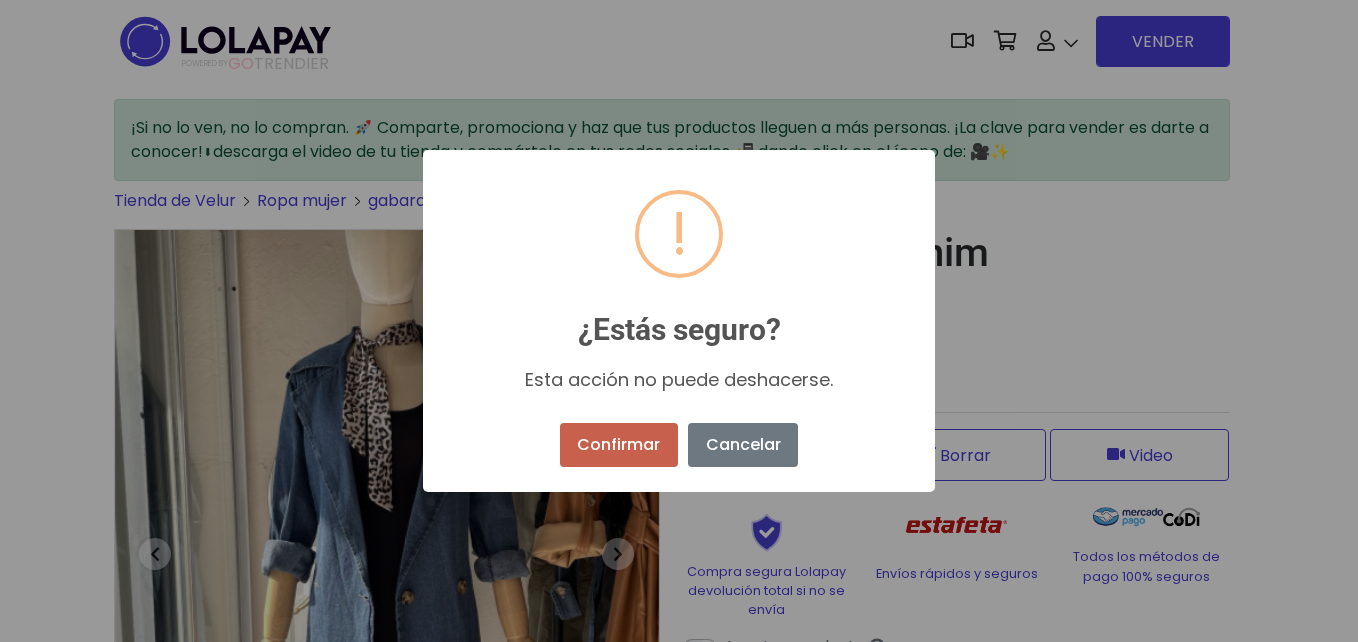 click on "Confirmar" at bounding box center [619, 445] 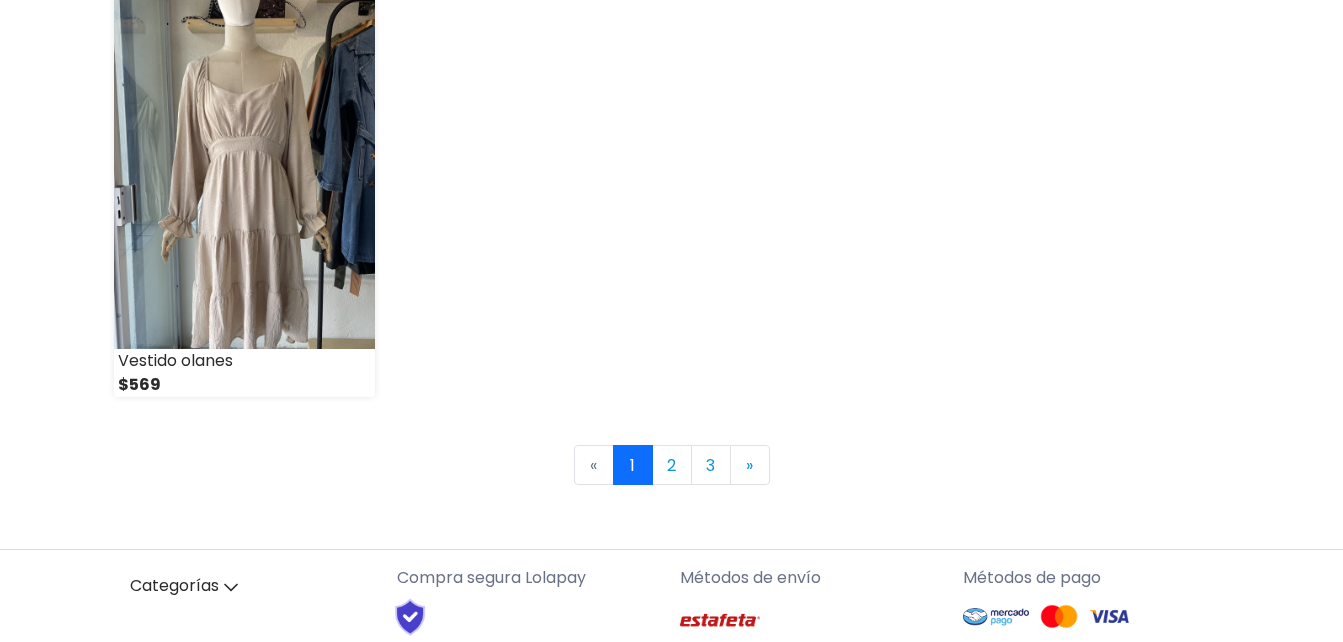 scroll, scrollTop: 3000, scrollLeft: 0, axis: vertical 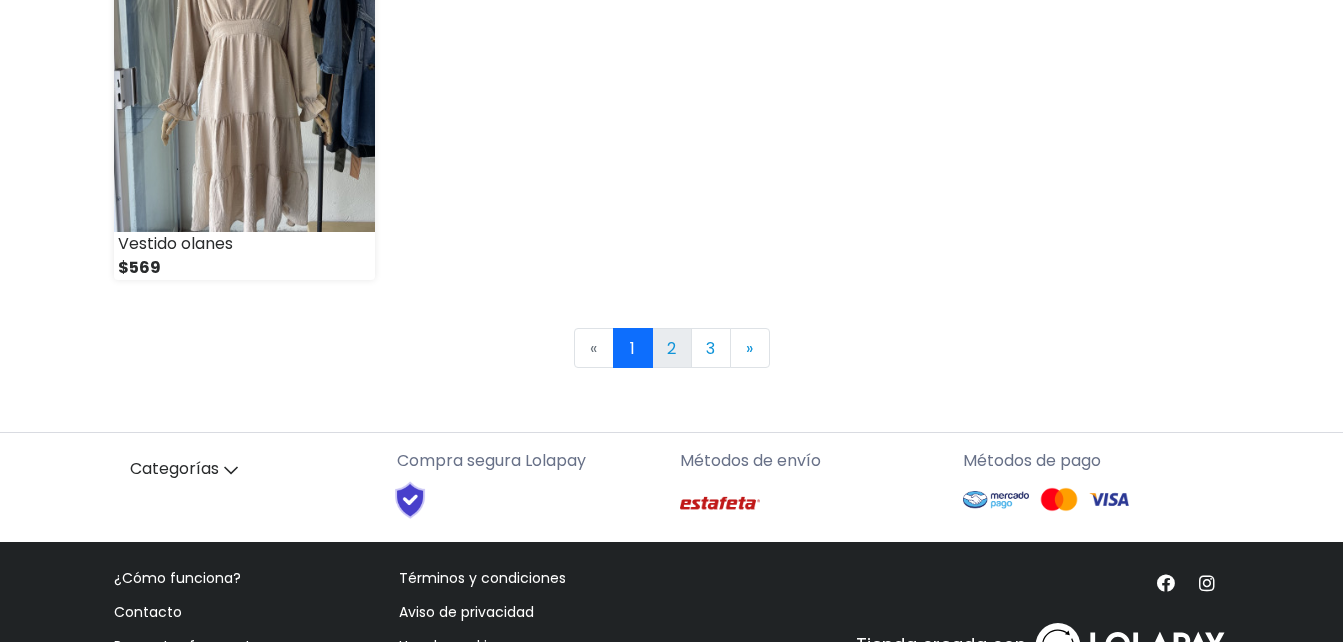 click on "2" at bounding box center [672, 348] 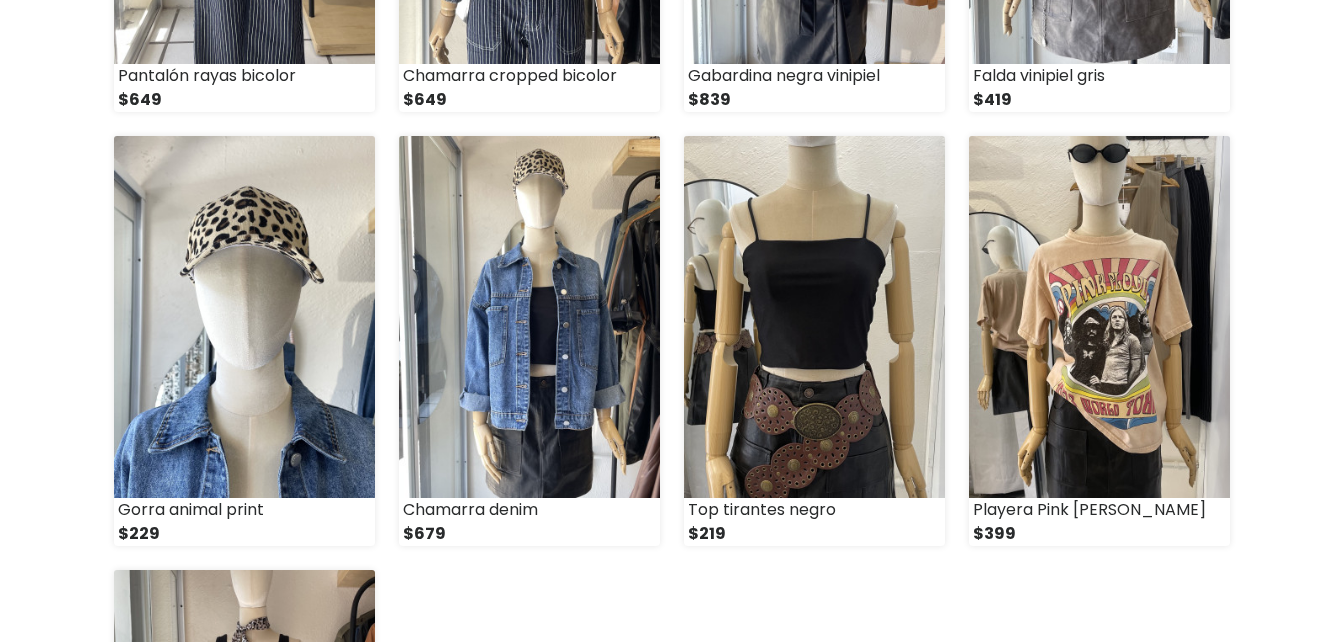 scroll, scrollTop: 2400, scrollLeft: 0, axis: vertical 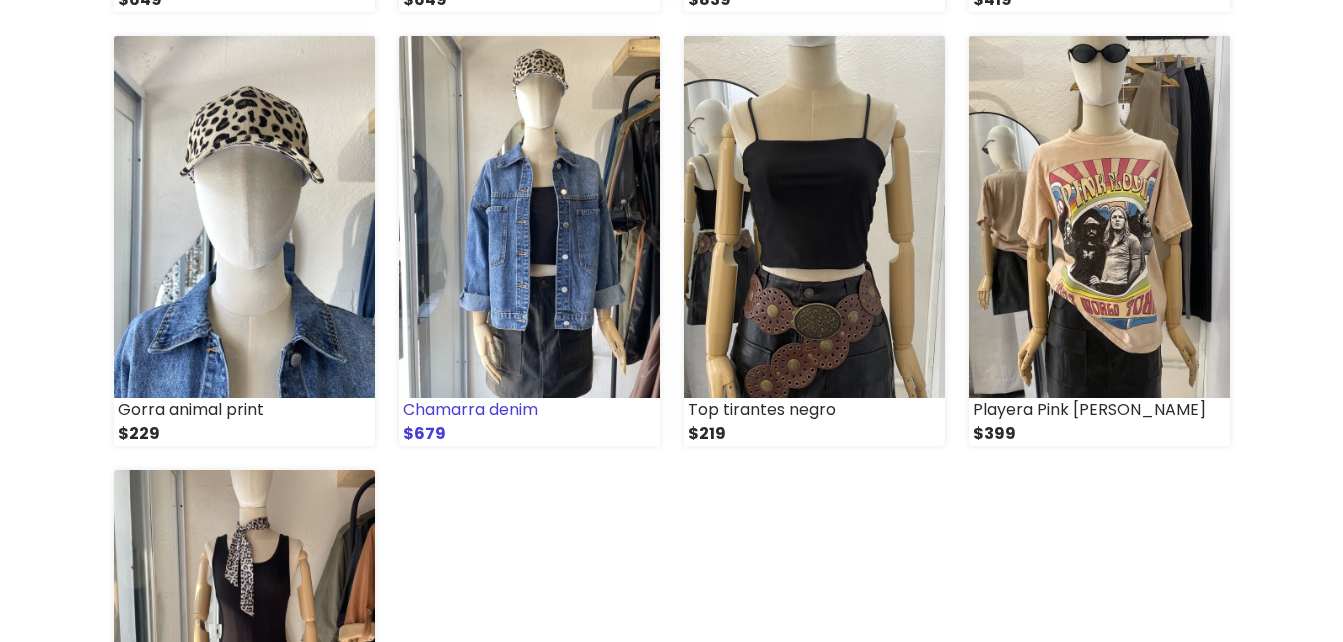 click at bounding box center (529, 217) 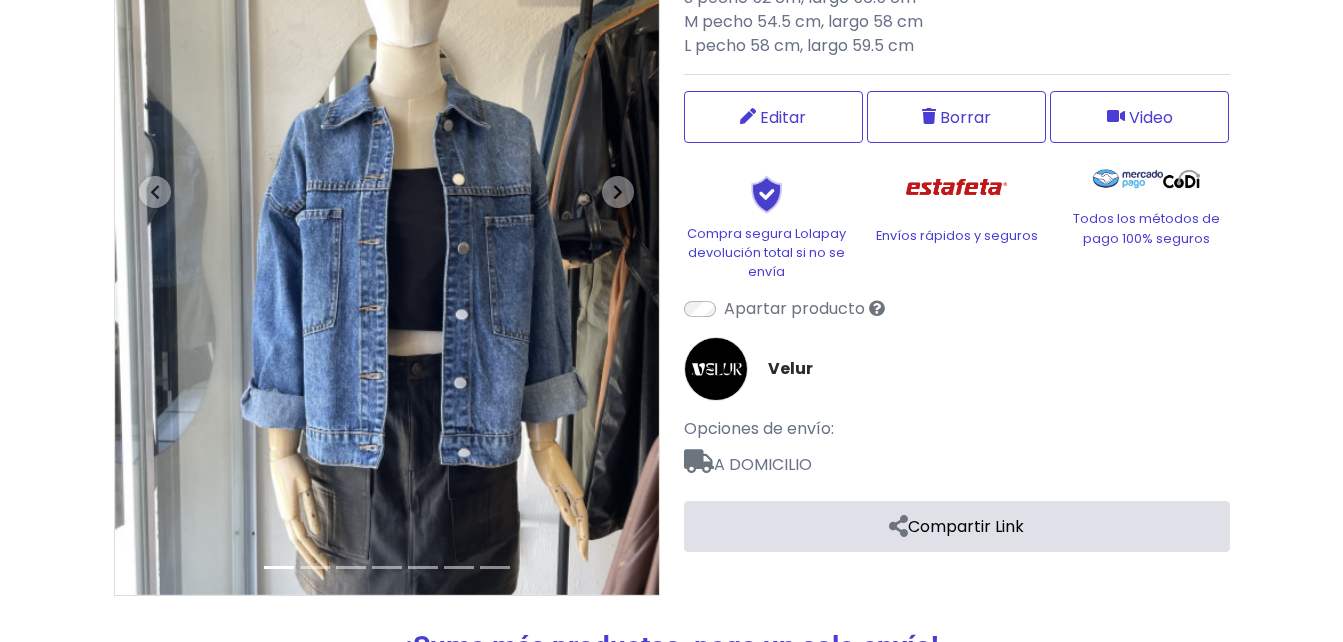 scroll, scrollTop: 213, scrollLeft: 0, axis: vertical 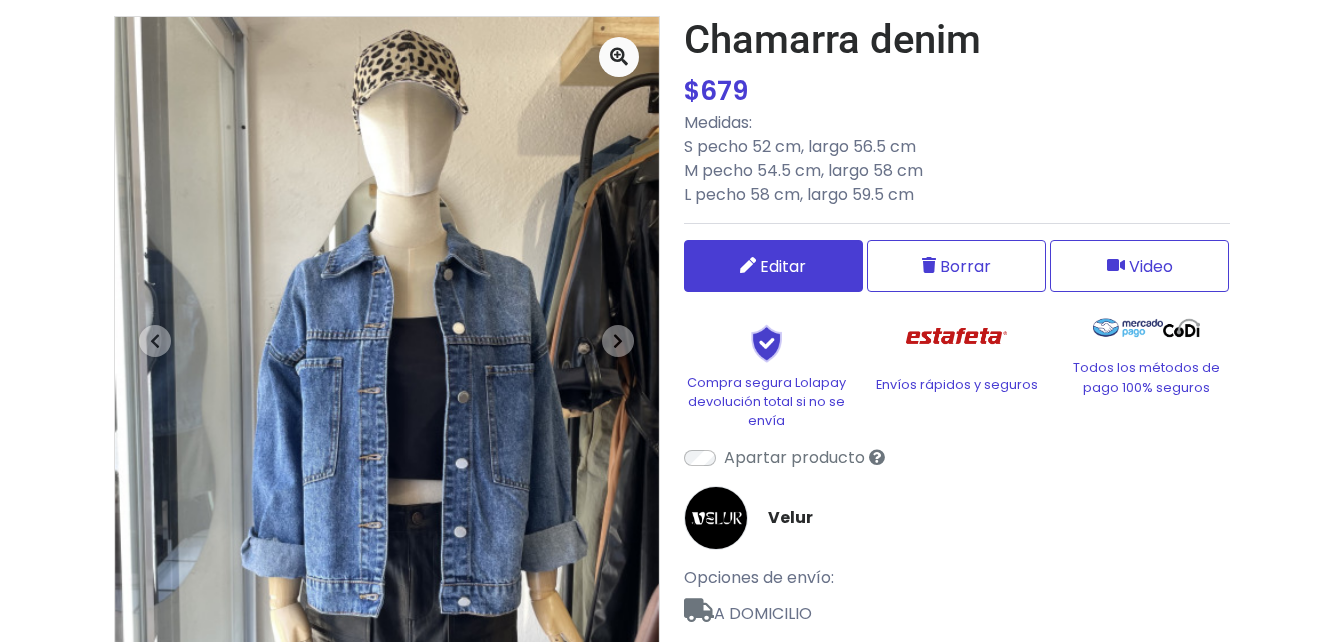click on "Editar" at bounding box center [783, 266] 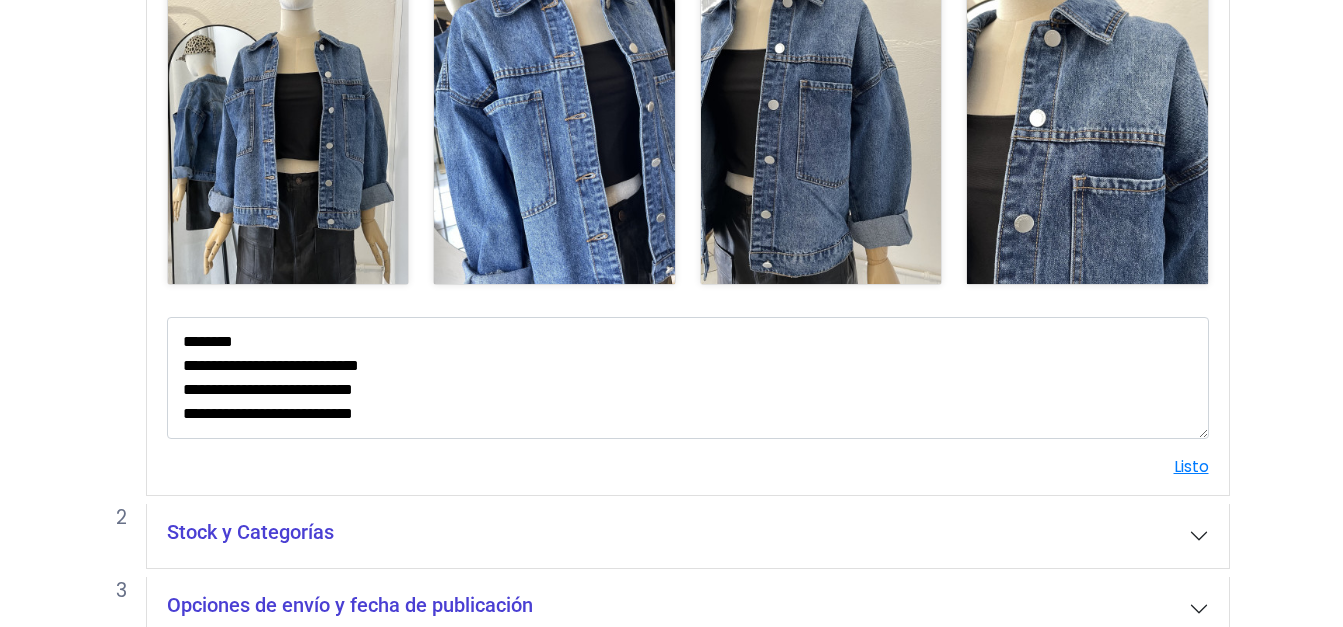 scroll, scrollTop: 854, scrollLeft: 0, axis: vertical 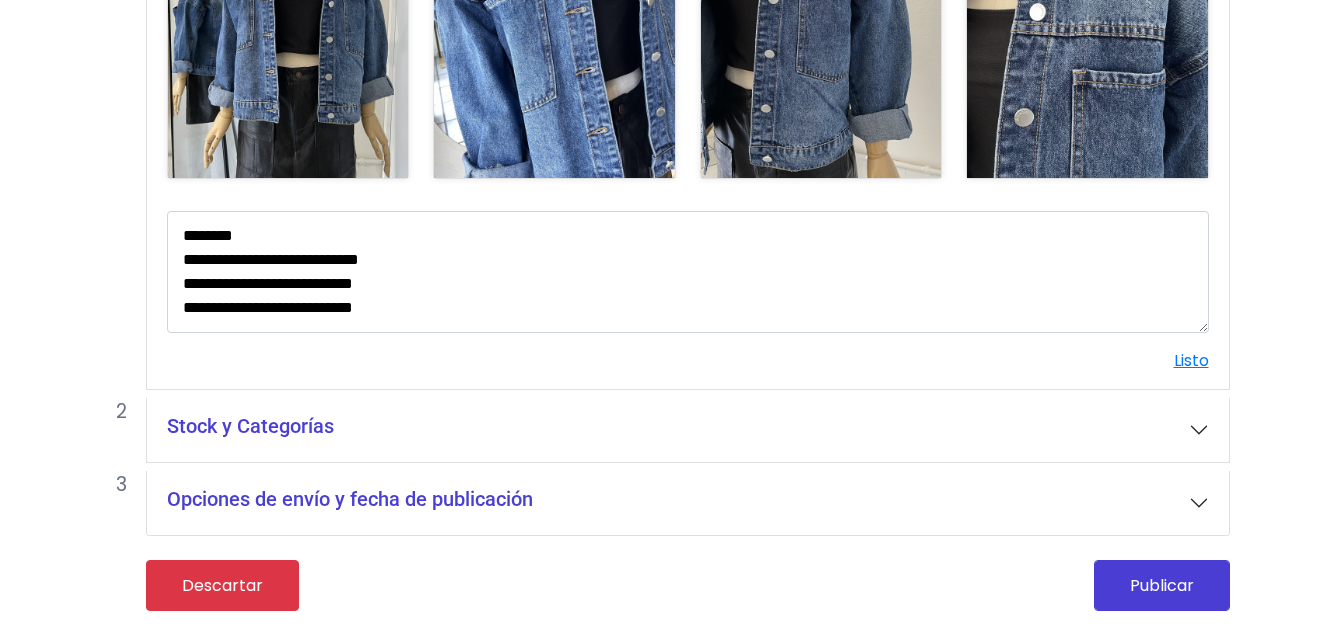 click on "Stock y Categorías" at bounding box center (250, 426) 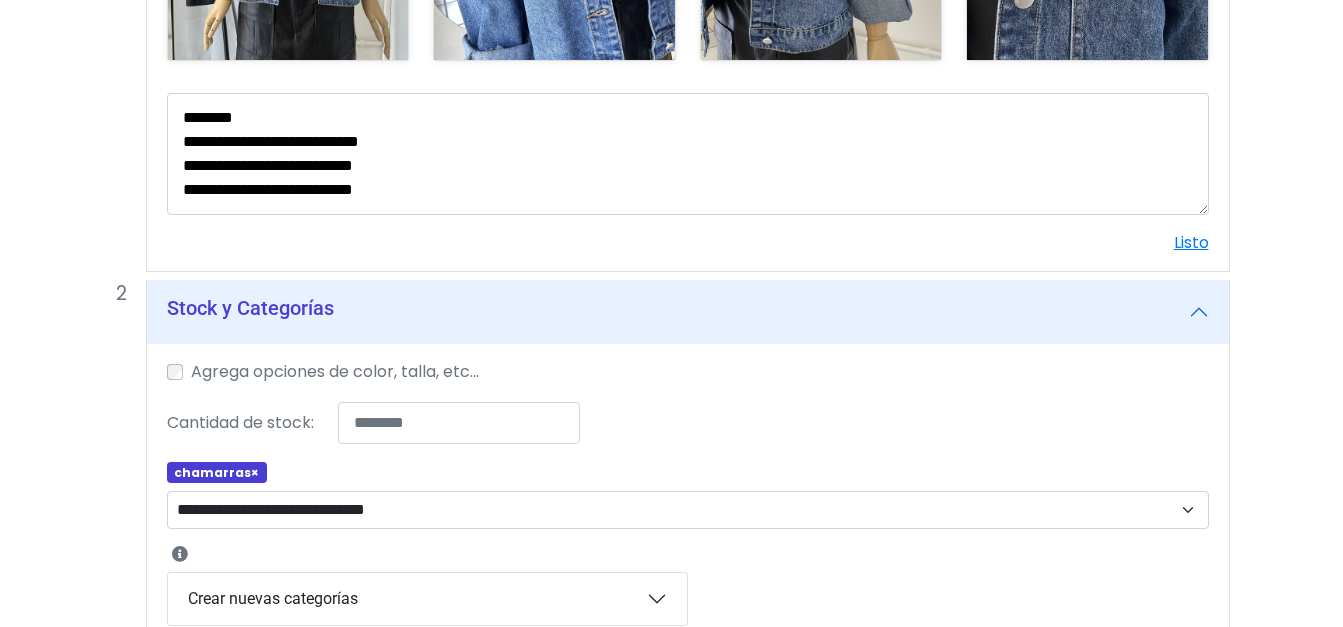 scroll, scrollTop: 1054, scrollLeft: 0, axis: vertical 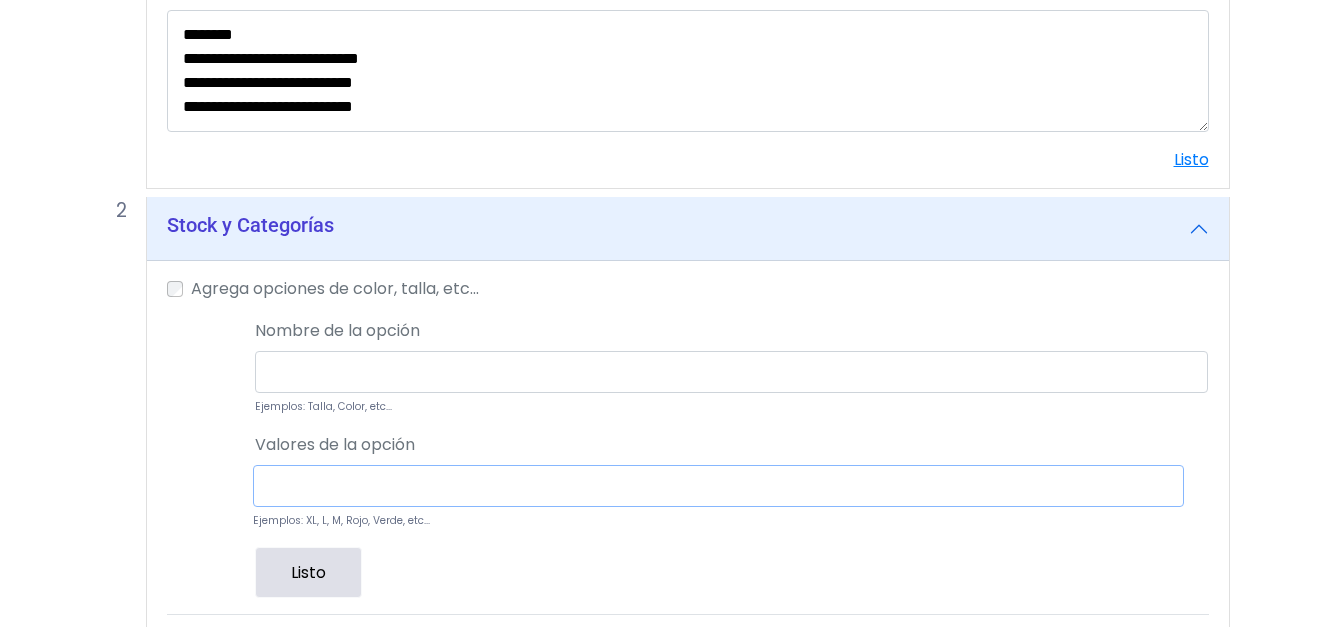 click at bounding box center [718, 486] 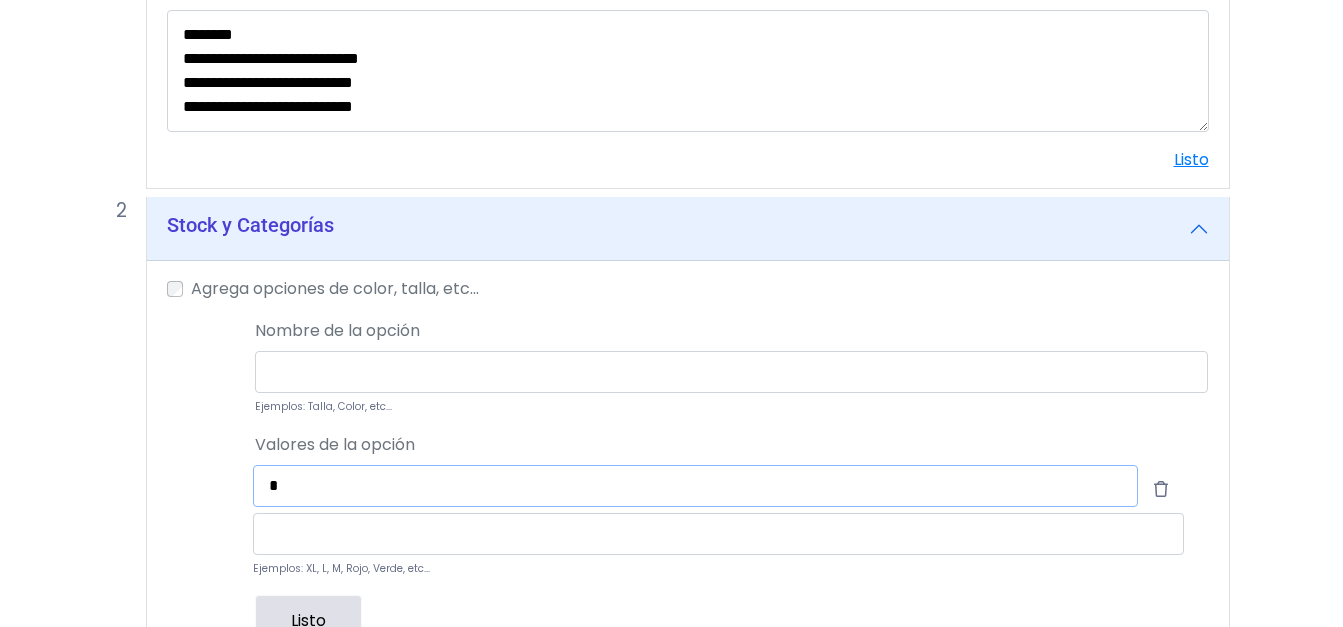 type on "*" 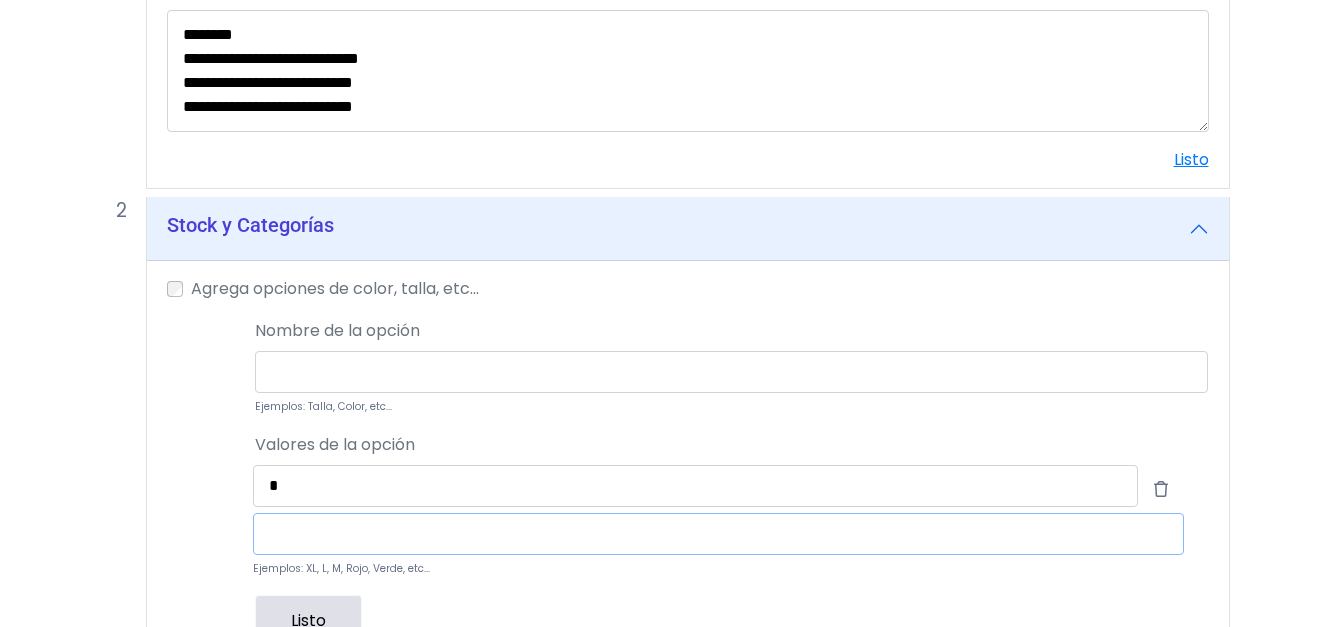 click at bounding box center [718, 534] 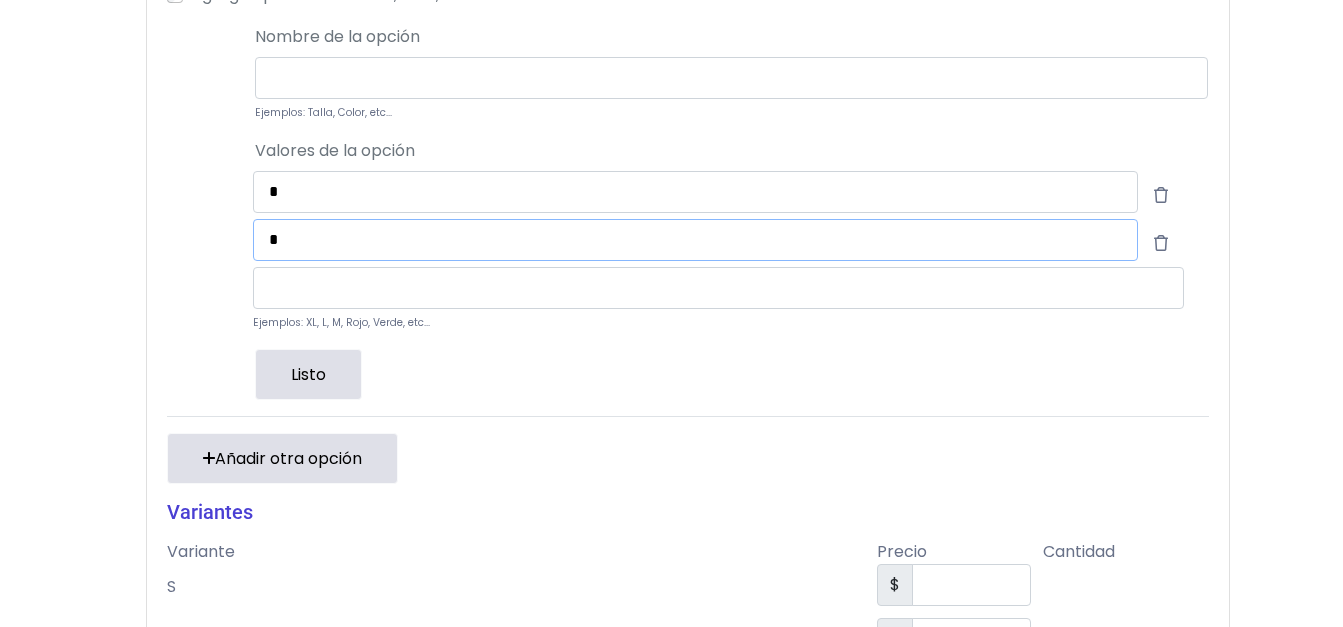 scroll, scrollTop: 1354, scrollLeft: 0, axis: vertical 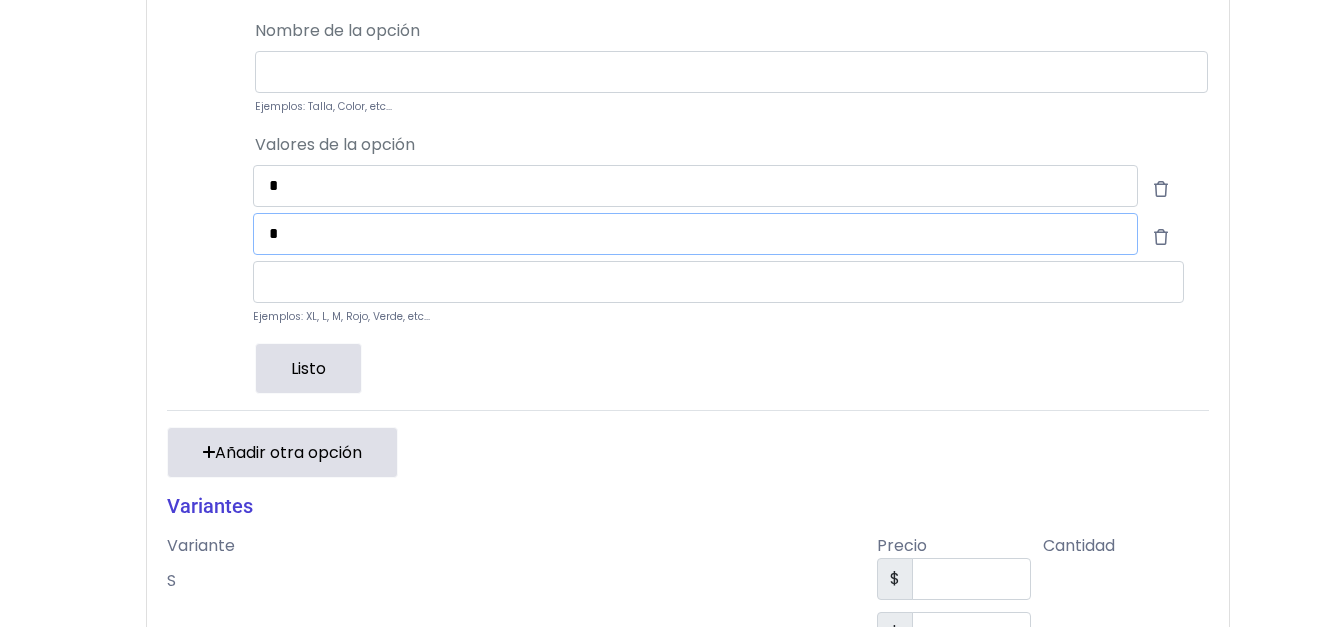 type on "*" 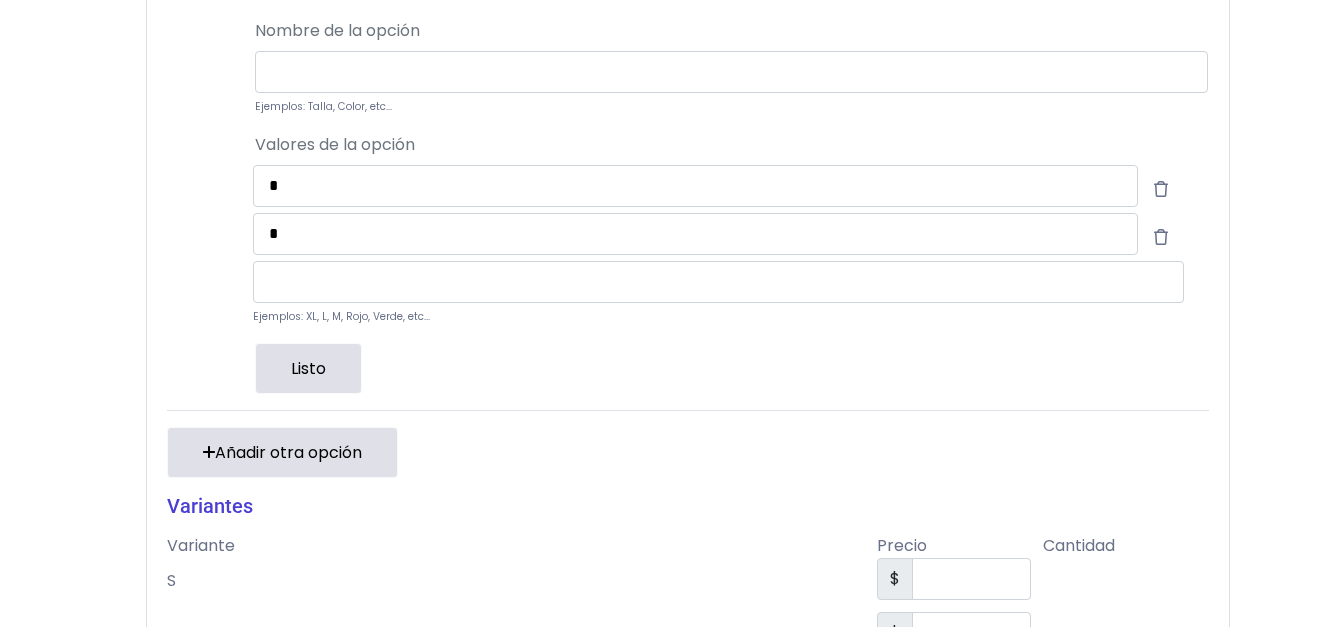 click on "Listo" at bounding box center (308, 368) 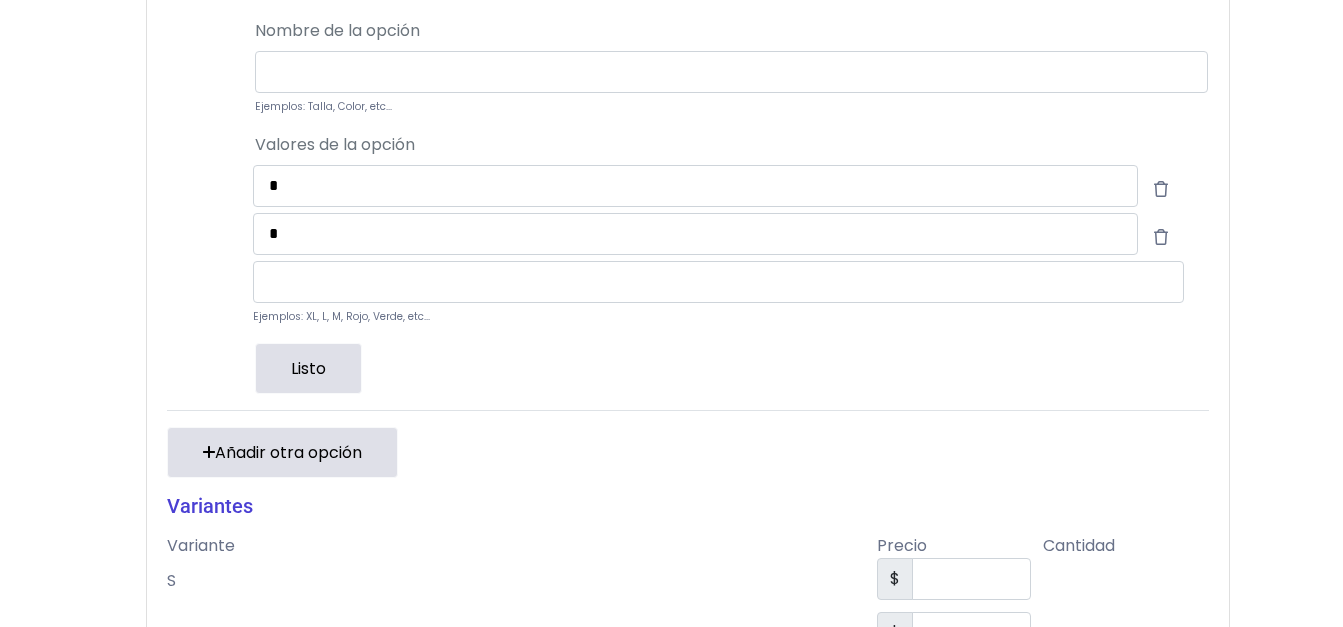 click on "Listo" at bounding box center [308, 368] 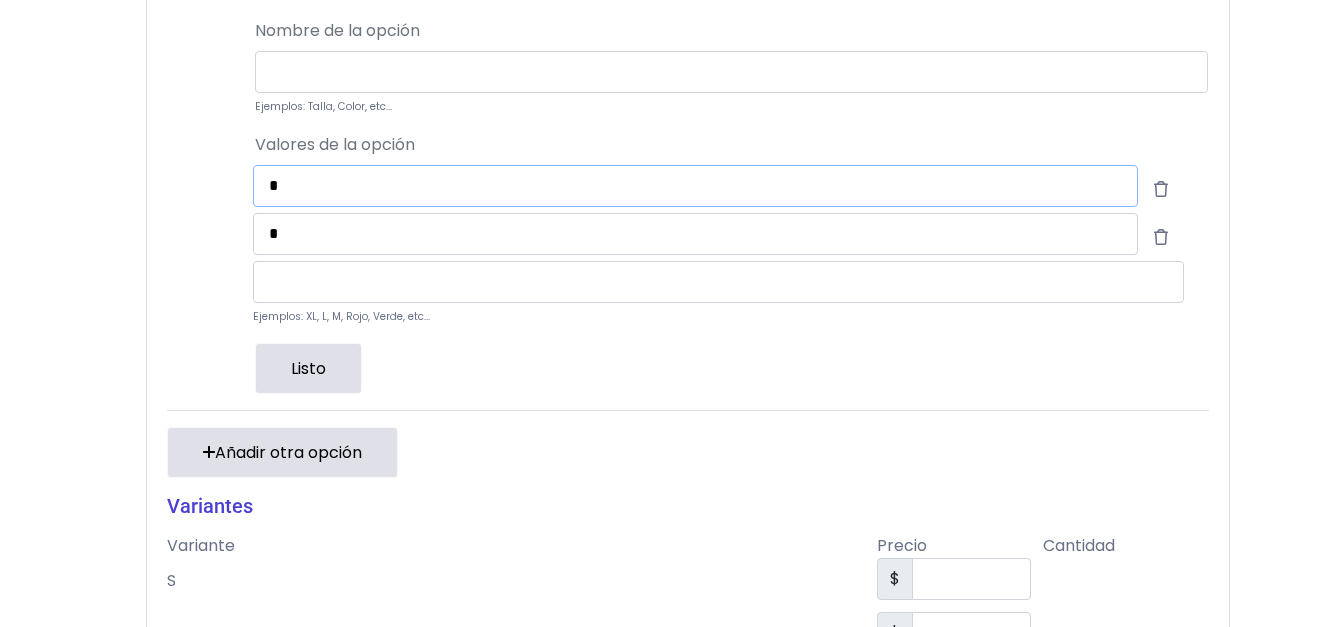 click on "*" at bounding box center (695, 186) 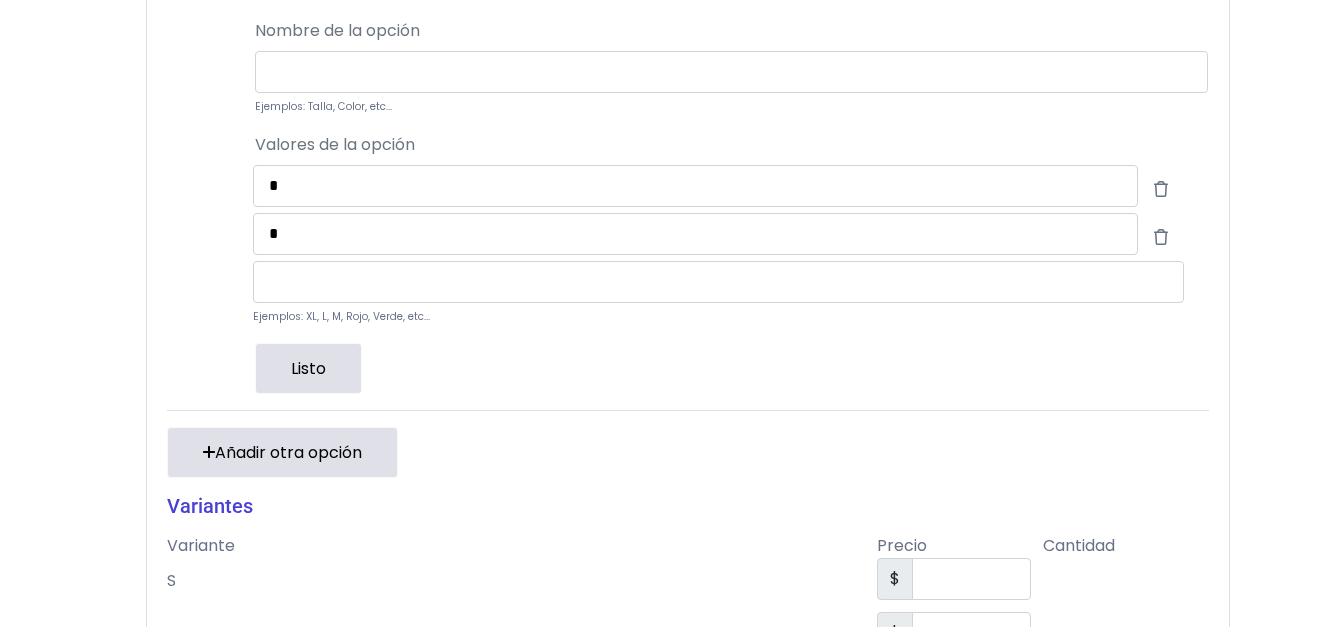 click on "Listo" at bounding box center [308, 368] 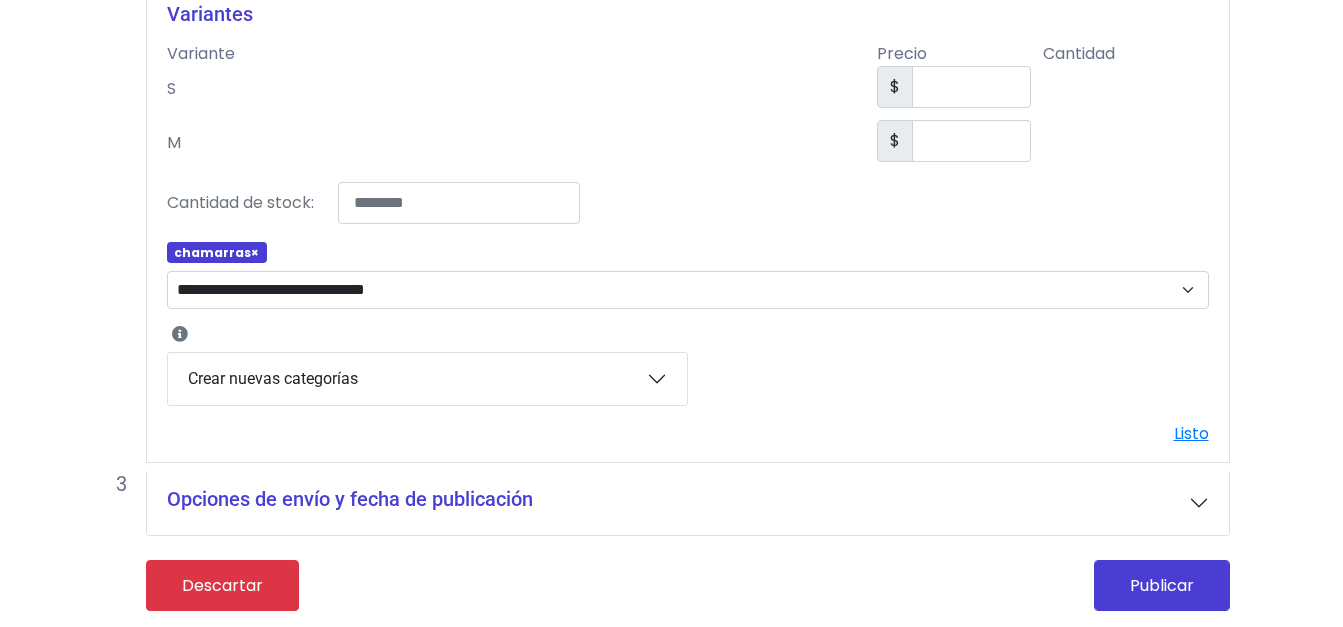 scroll, scrollTop: 1847, scrollLeft: 0, axis: vertical 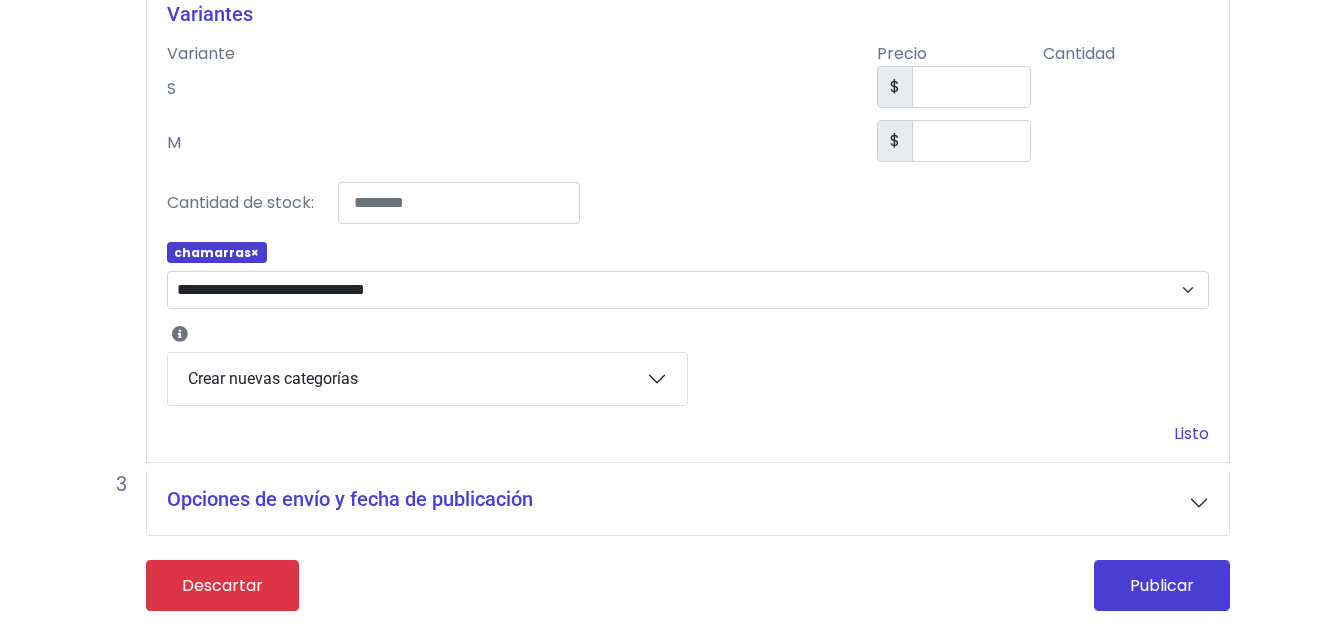 click on "Listo" at bounding box center (1191, 433) 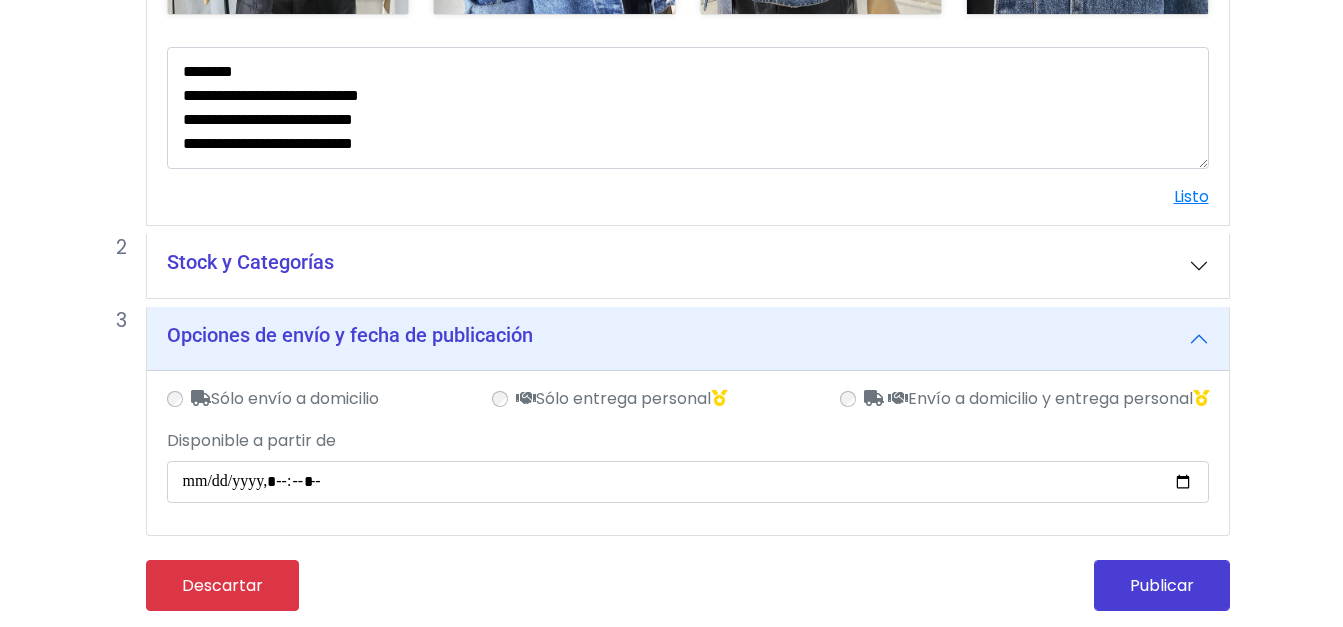 scroll, scrollTop: 1018, scrollLeft: 0, axis: vertical 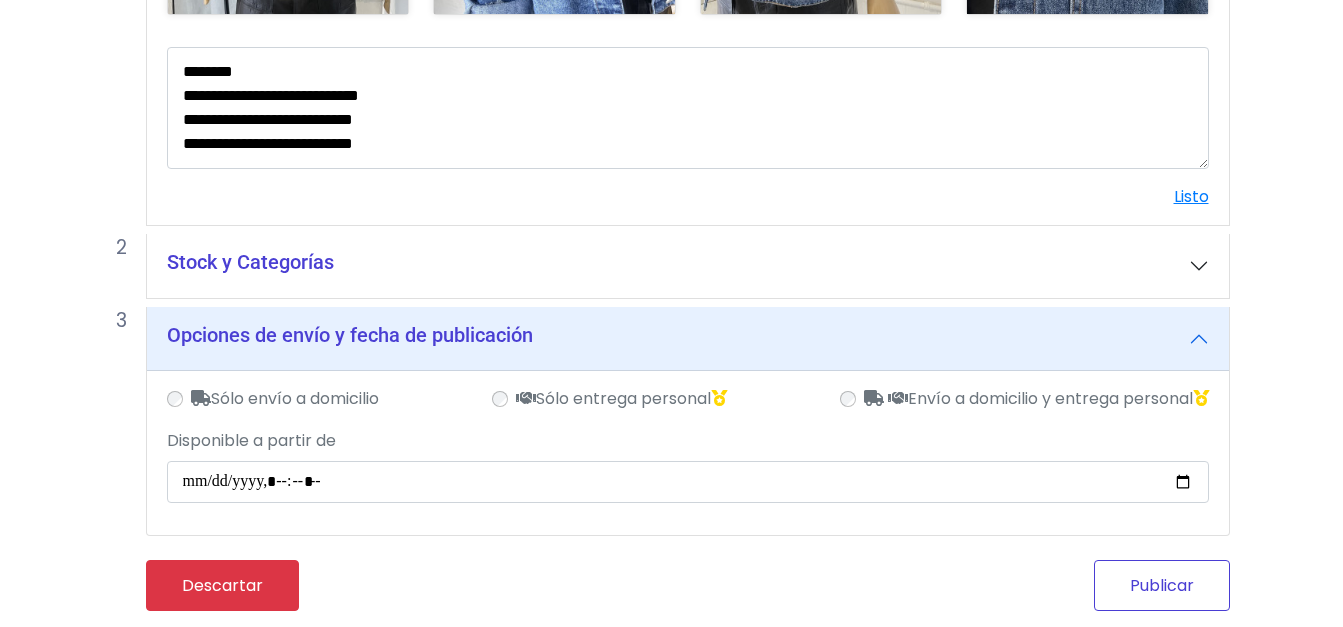 click on "Publicar" at bounding box center (1162, 585) 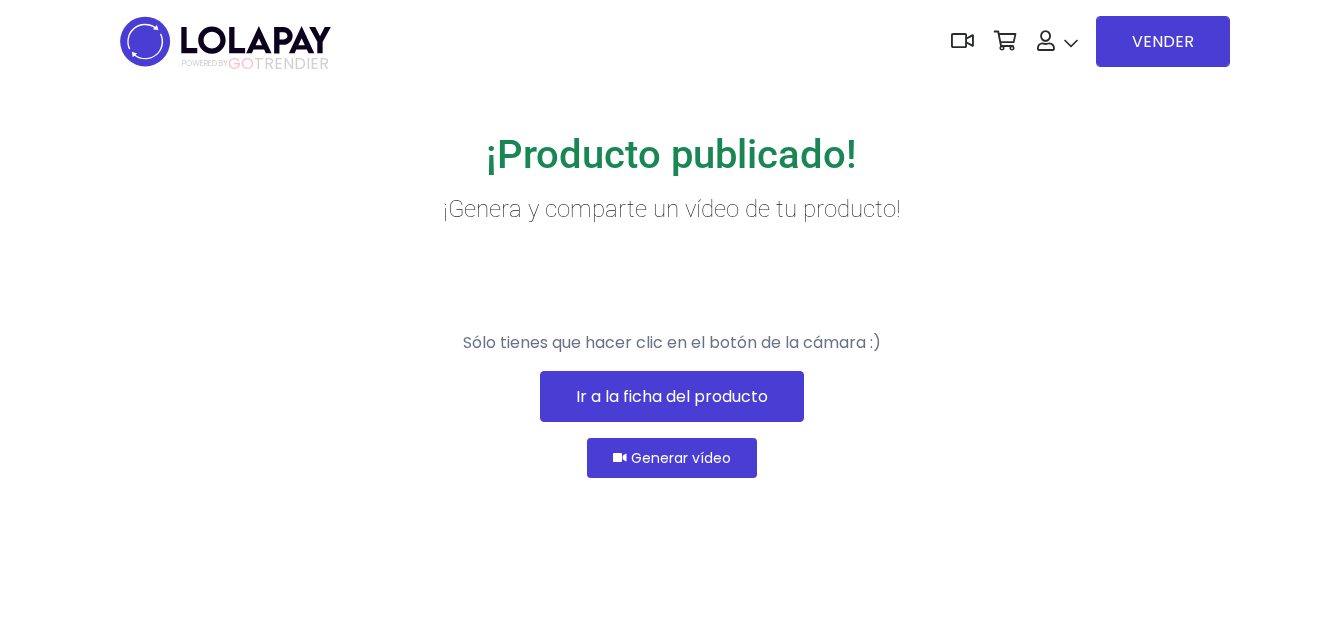 scroll, scrollTop: 0, scrollLeft: 0, axis: both 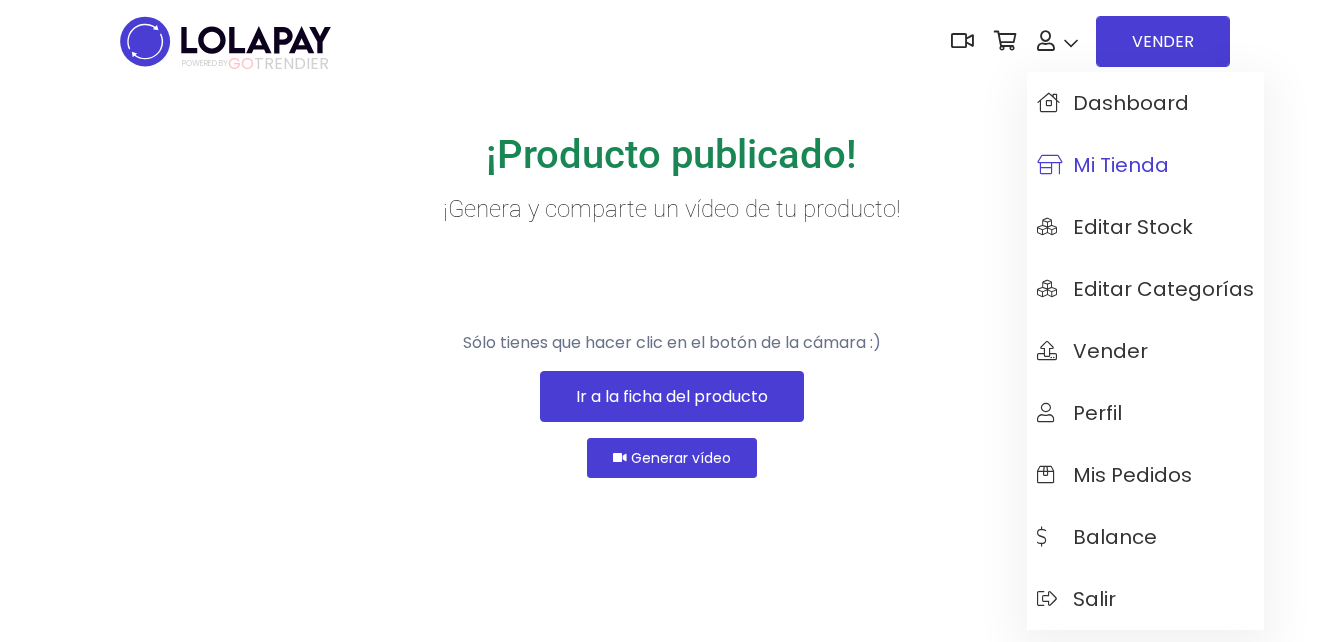 click on "Mi tienda" at bounding box center (1103, 165) 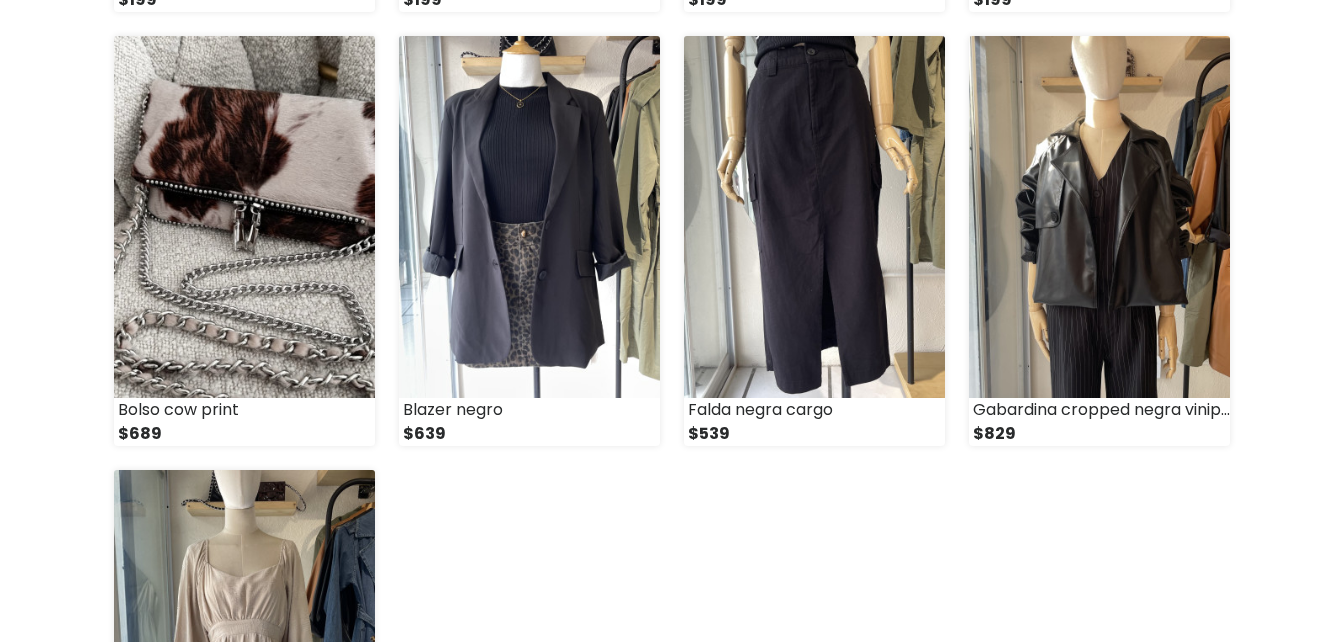 scroll, scrollTop: 3072, scrollLeft: 0, axis: vertical 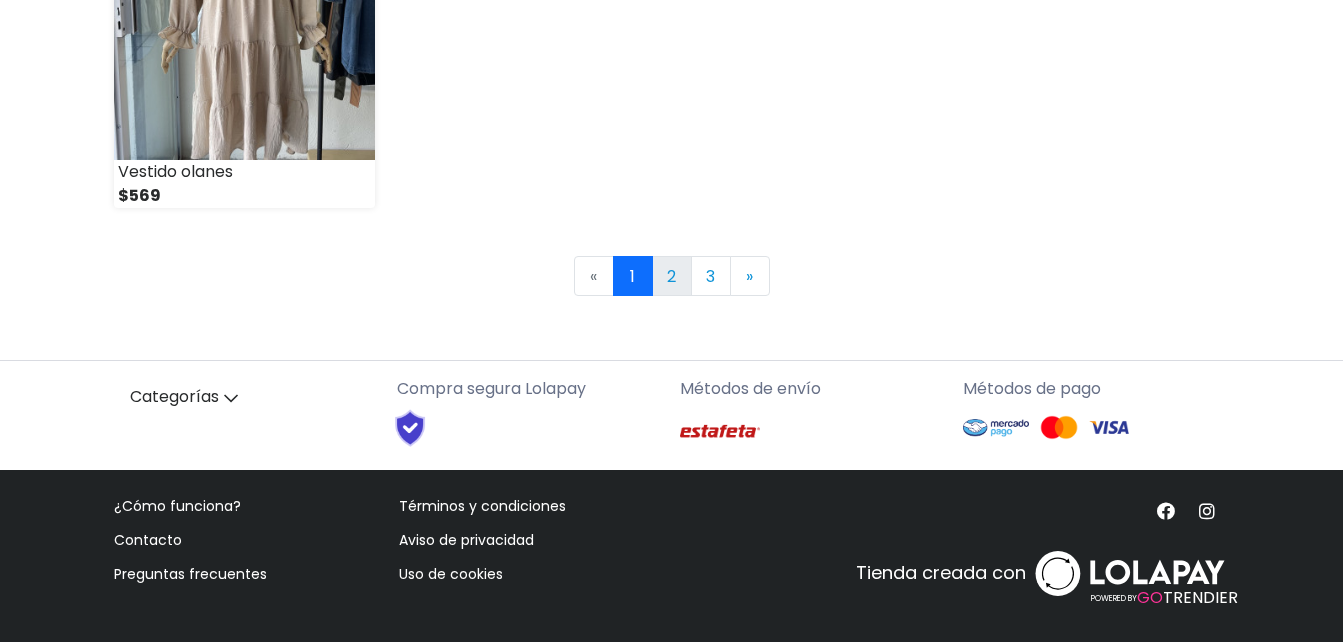 click on "2" at bounding box center (672, 276) 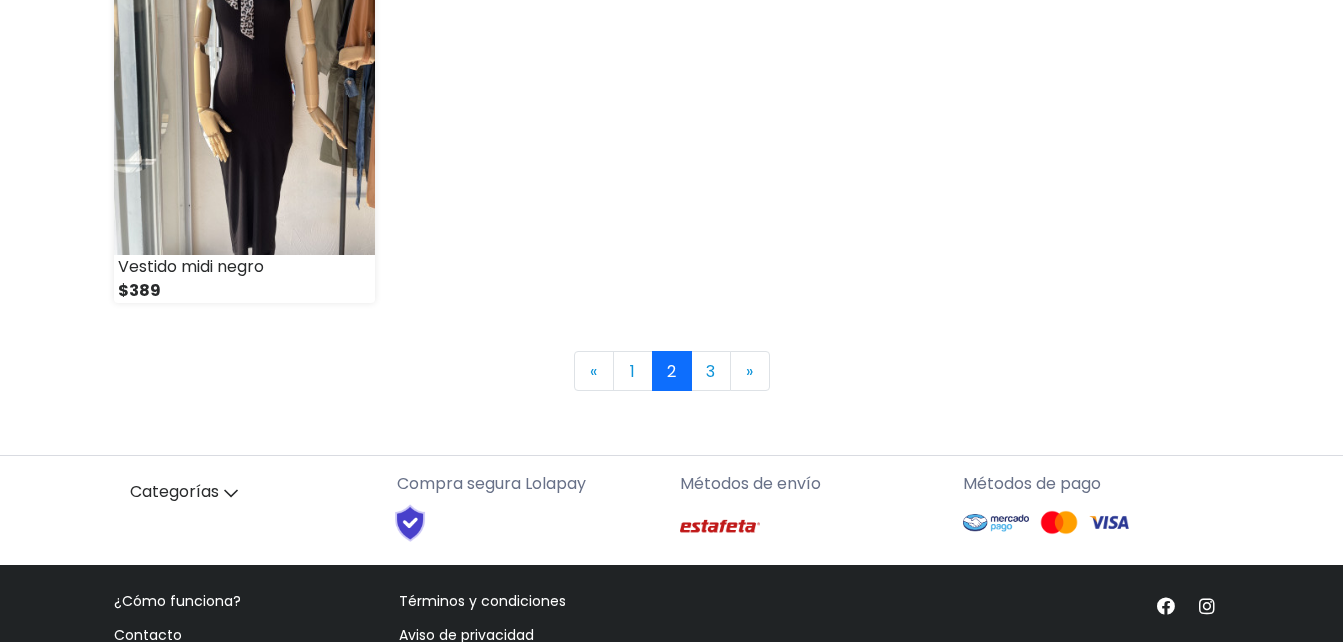 scroll, scrollTop: 3072, scrollLeft: 0, axis: vertical 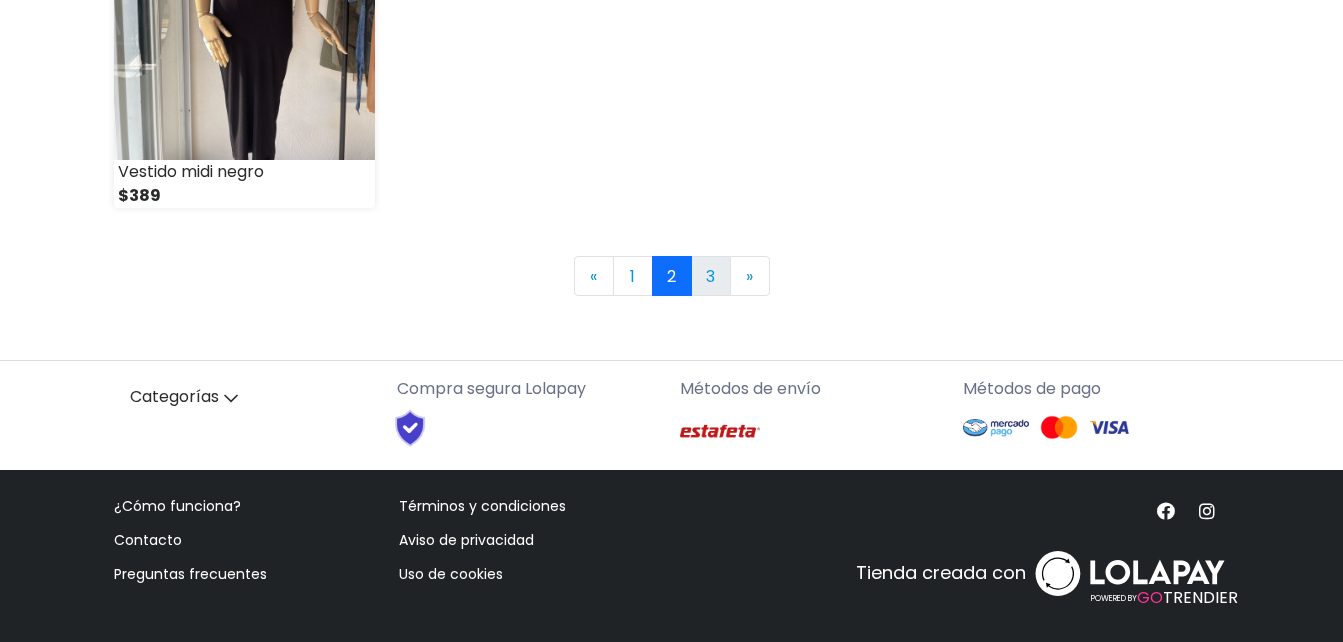 click on "3" at bounding box center [711, 276] 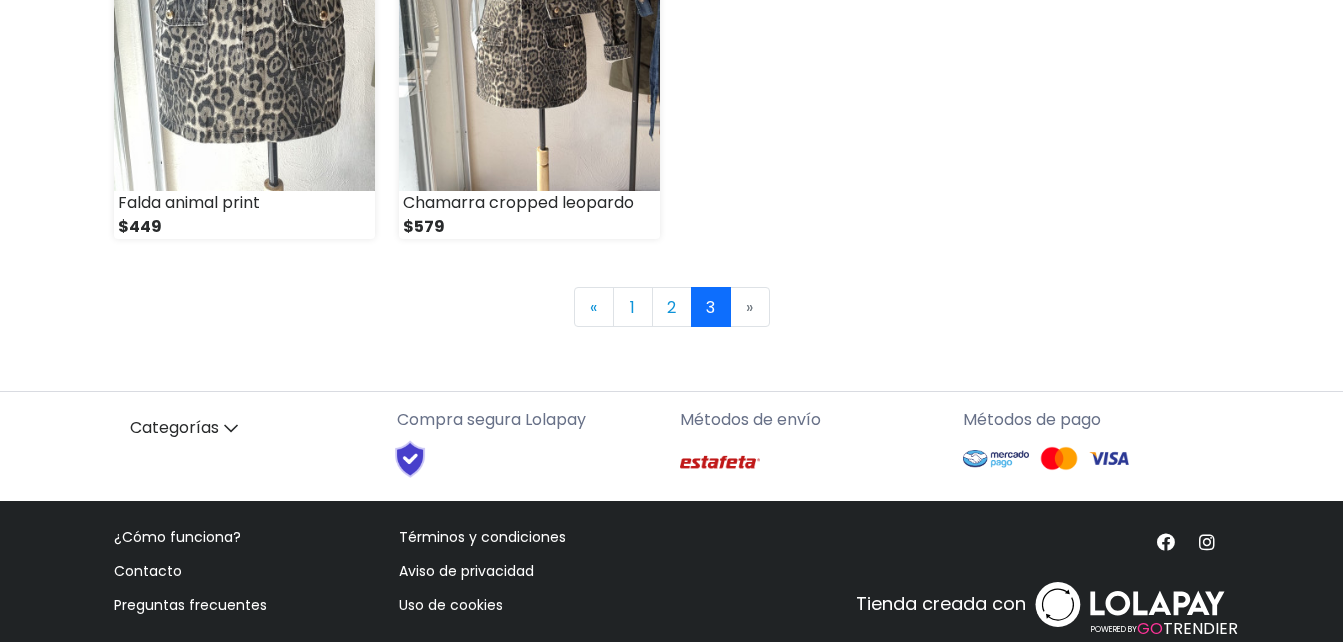 scroll, scrollTop: 1770, scrollLeft: 0, axis: vertical 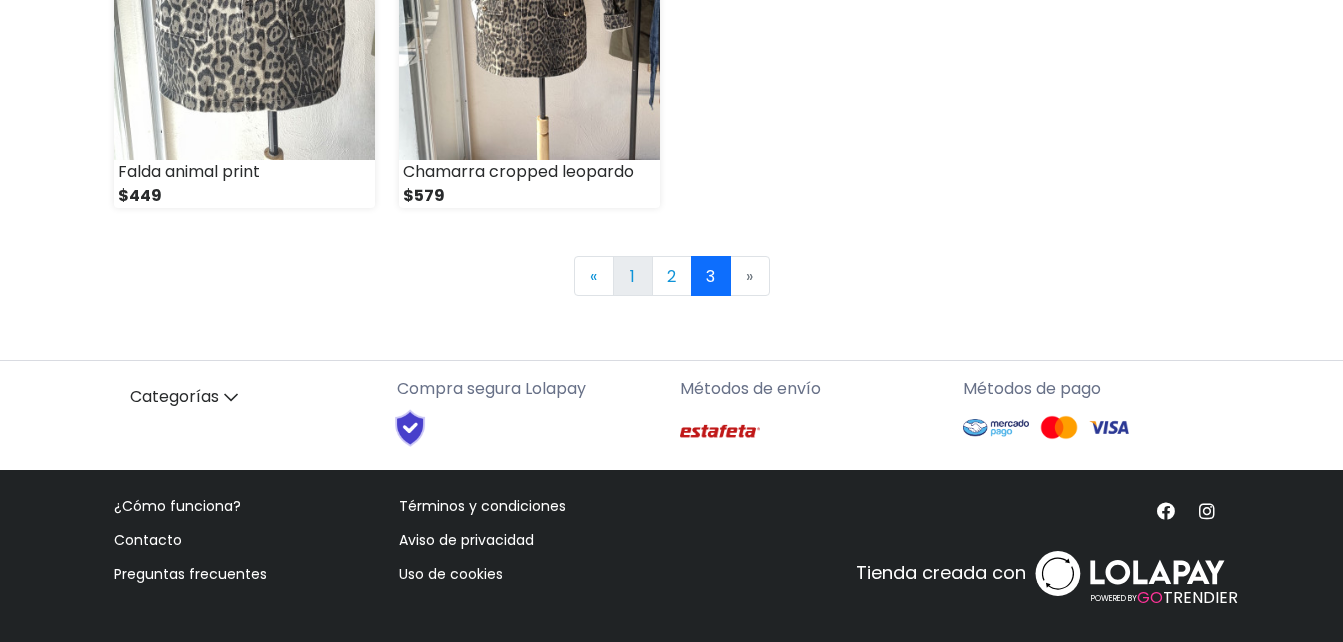 click on "1" at bounding box center [633, 276] 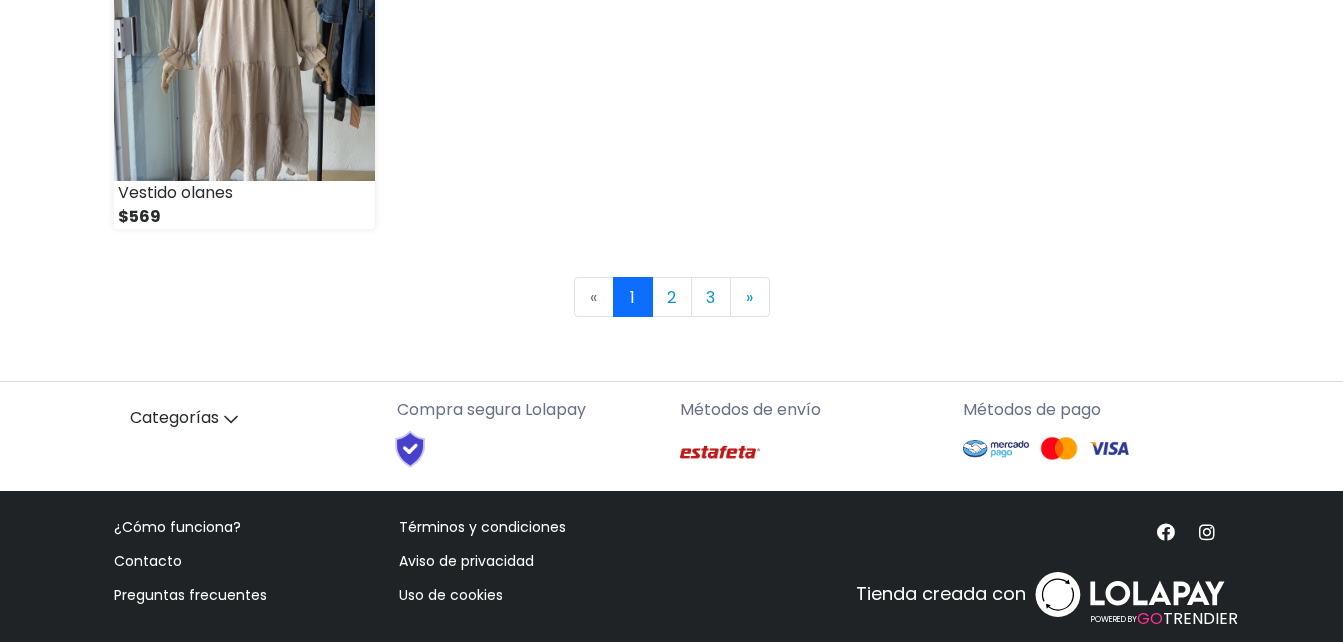 scroll, scrollTop: 3072, scrollLeft: 0, axis: vertical 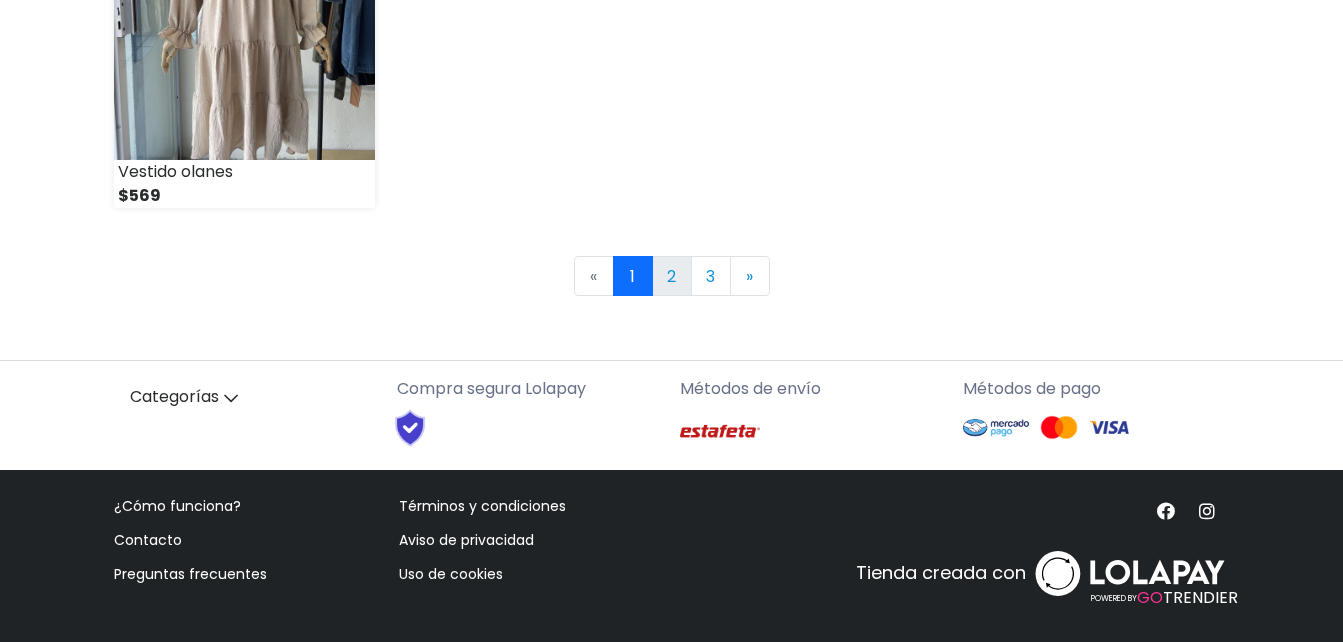 click on "2" at bounding box center [672, 276] 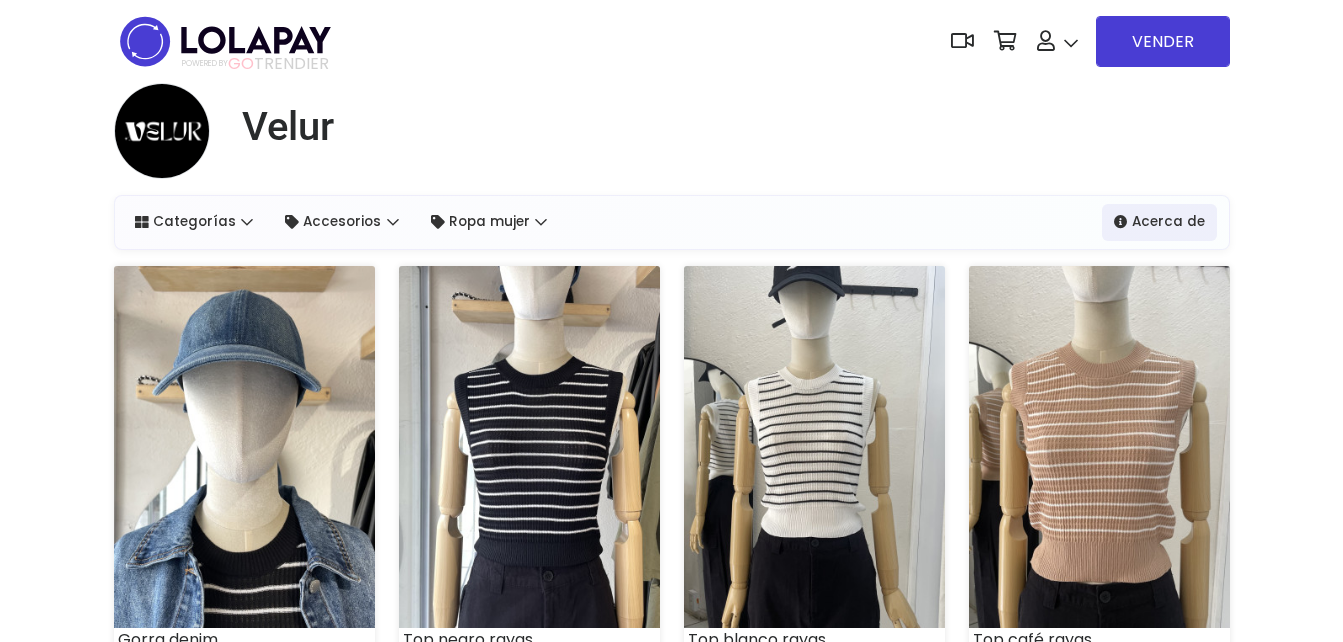 scroll, scrollTop: 0, scrollLeft: 0, axis: both 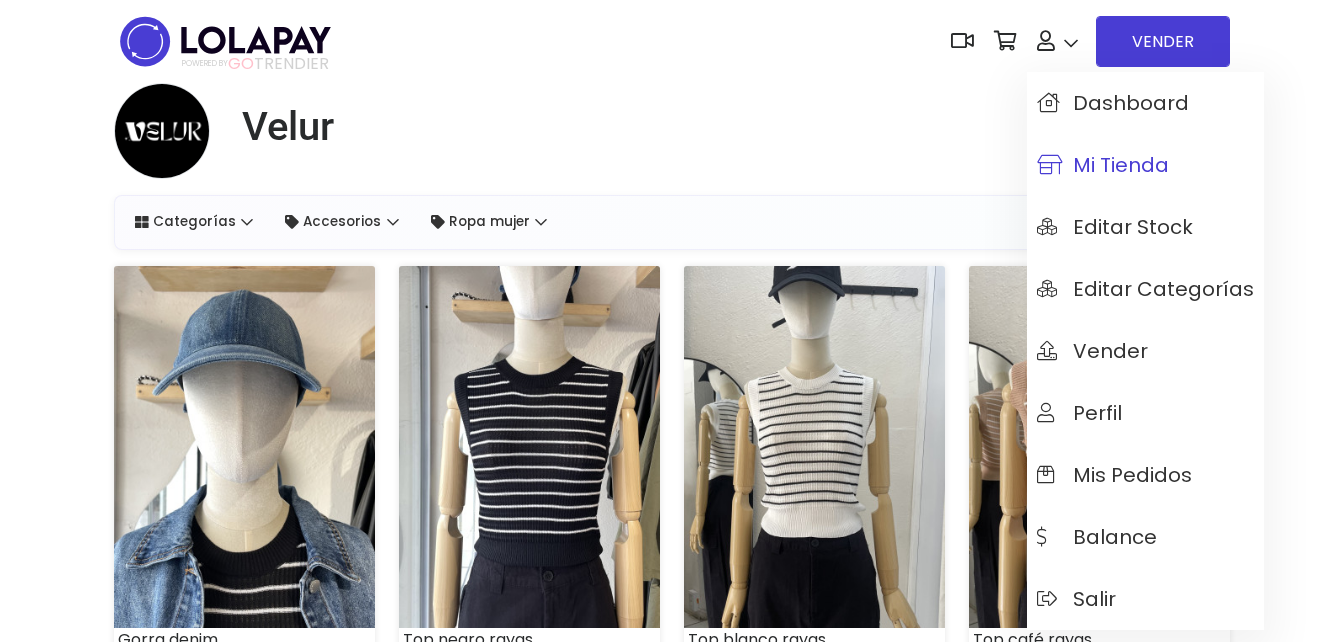 click on "Mi tienda" at bounding box center (1103, 165) 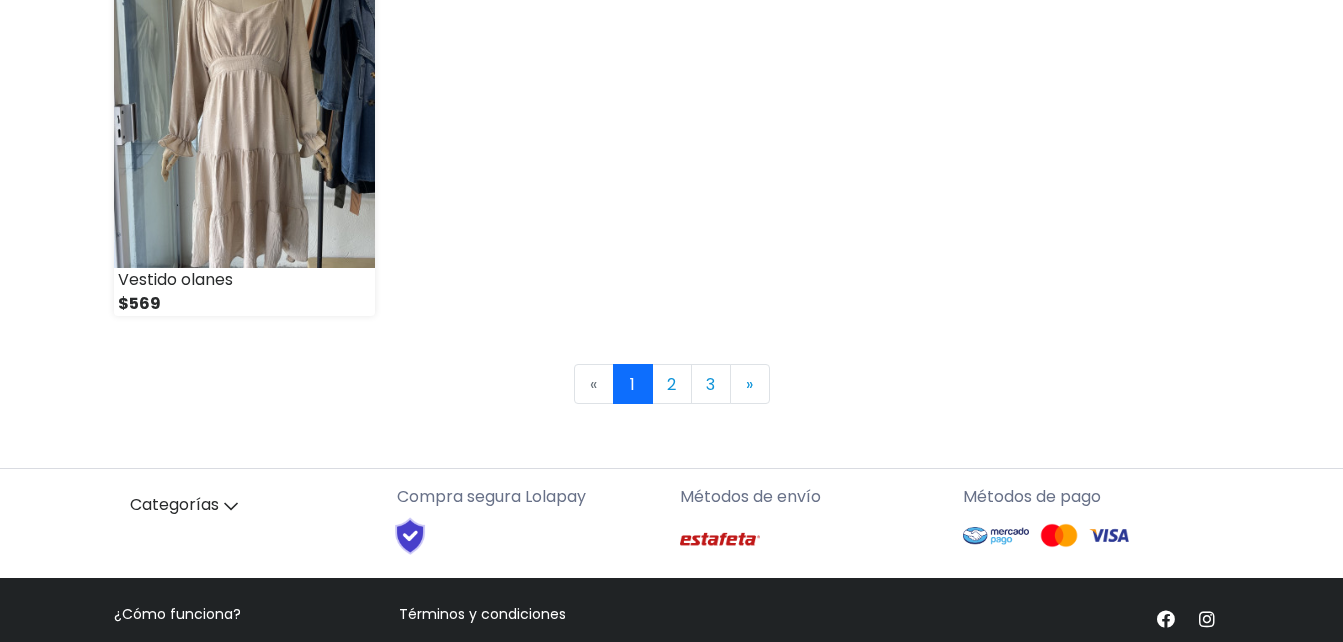 scroll, scrollTop: 3000, scrollLeft: 0, axis: vertical 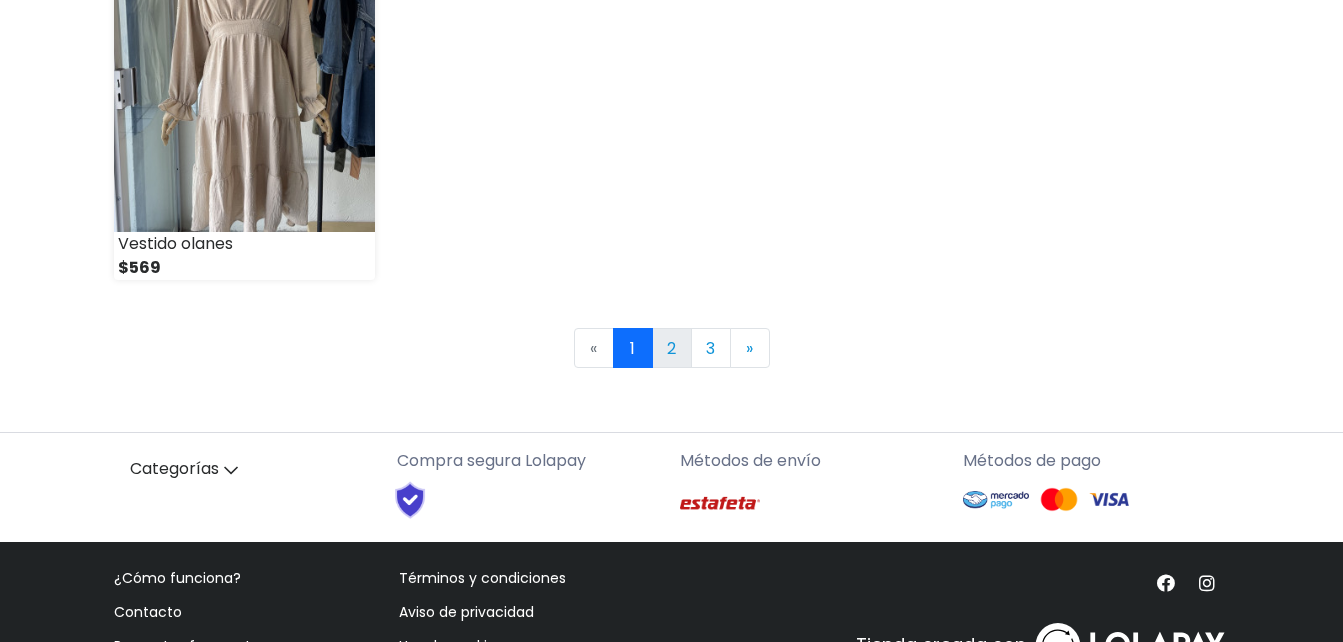 click on "2" at bounding box center (672, 348) 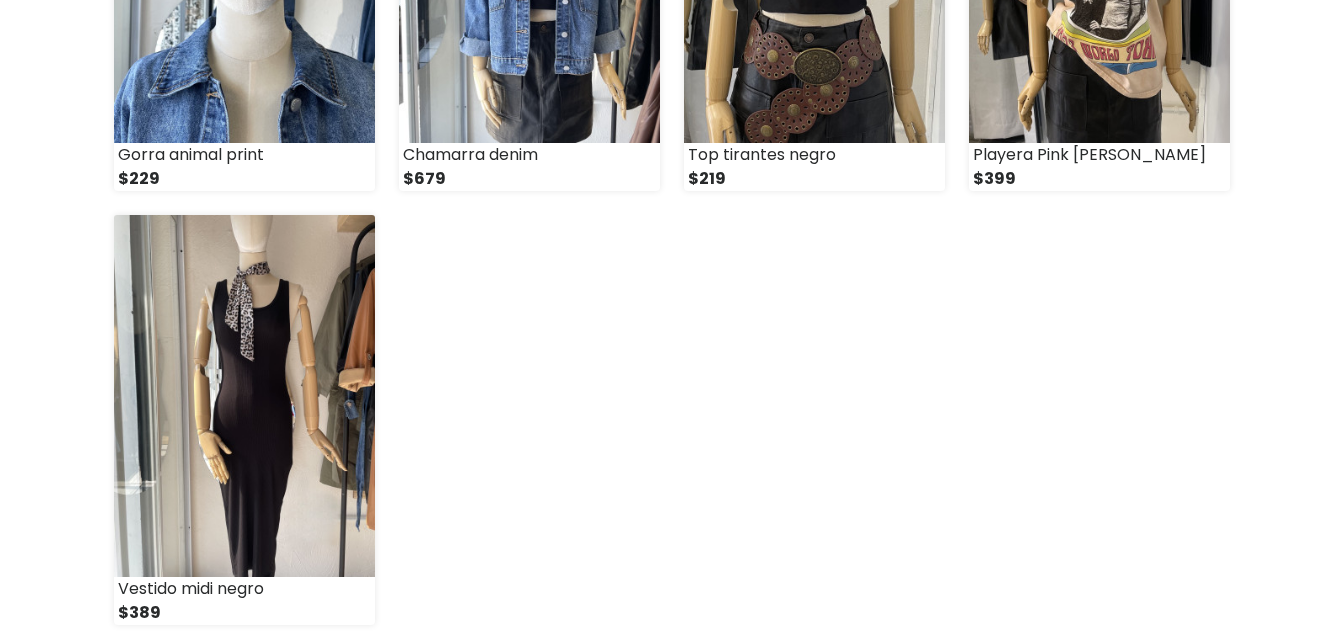 scroll, scrollTop: 2800, scrollLeft: 0, axis: vertical 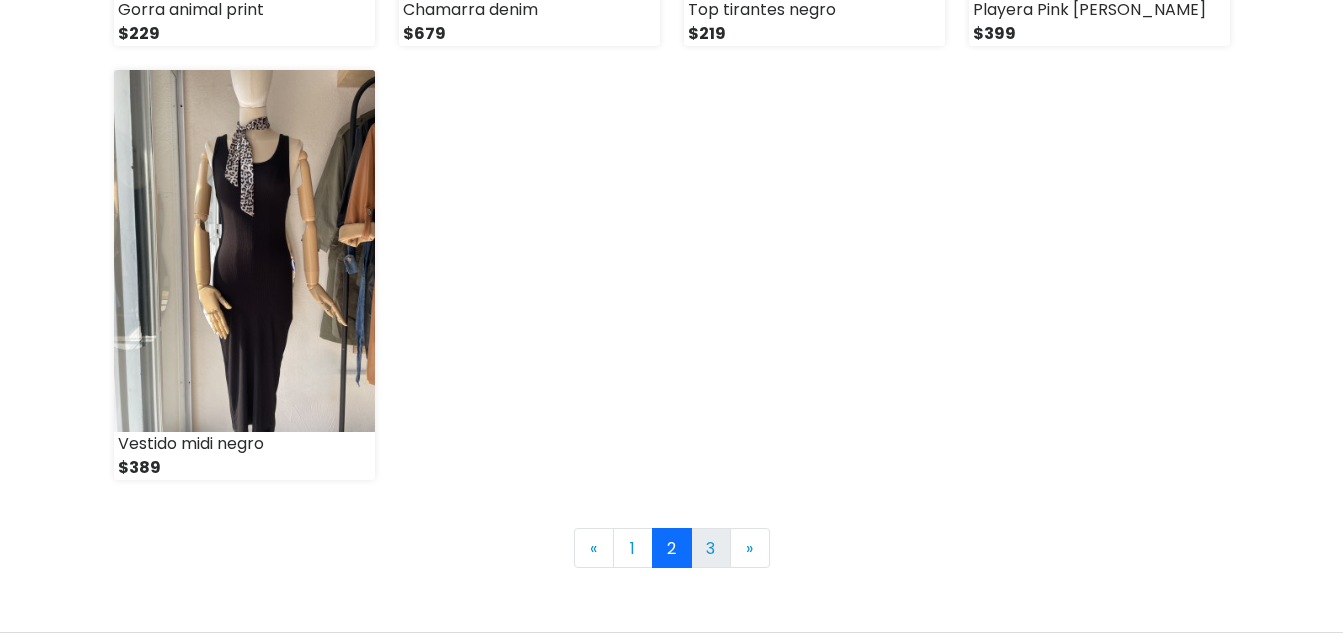 click on "3" at bounding box center (711, 548) 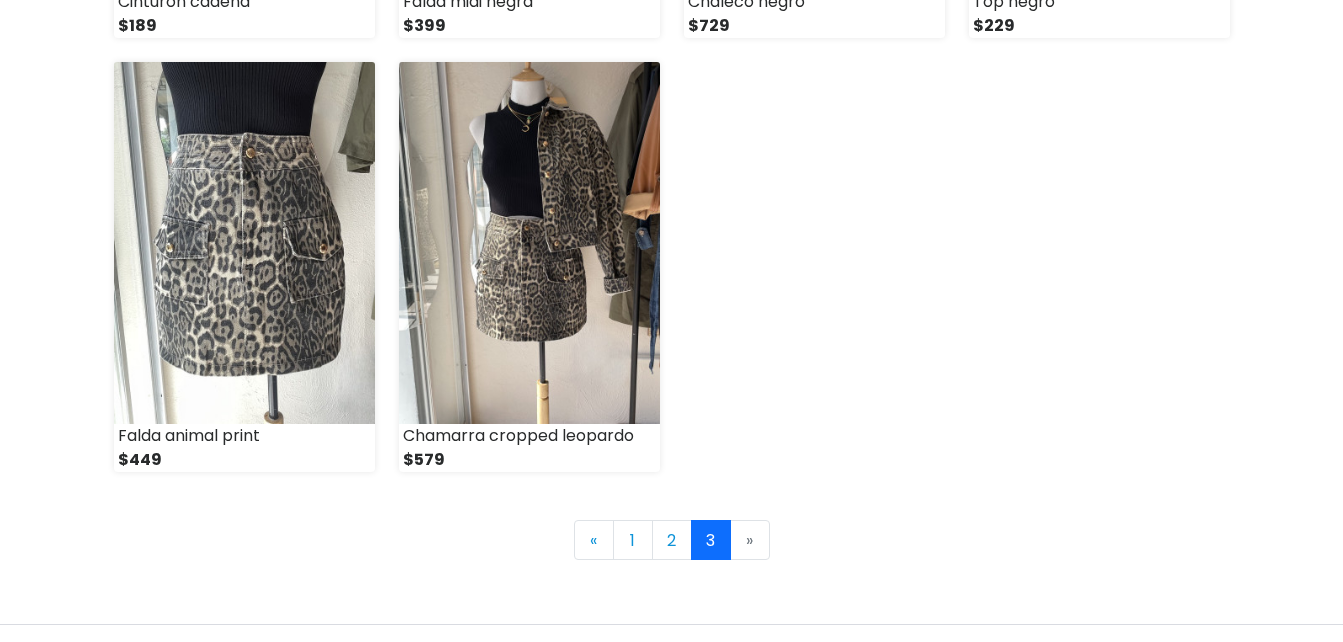 scroll, scrollTop: 1600, scrollLeft: 0, axis: vertical 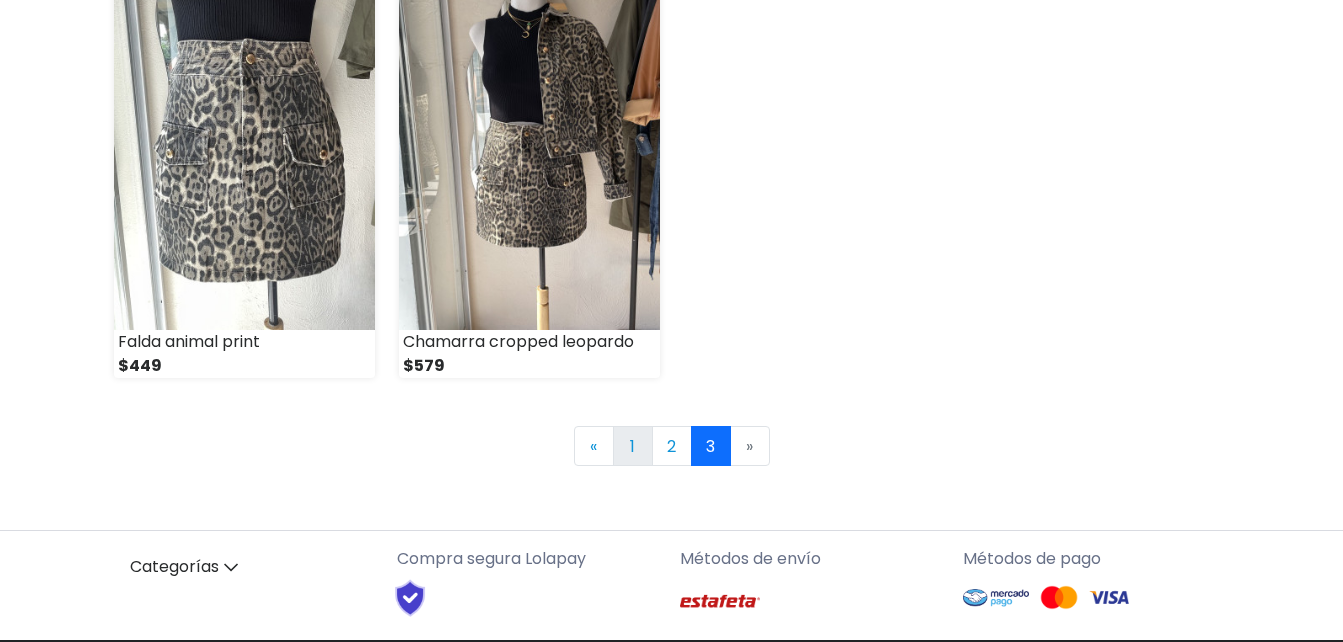 click on "1" at bounding box center (633, 446) 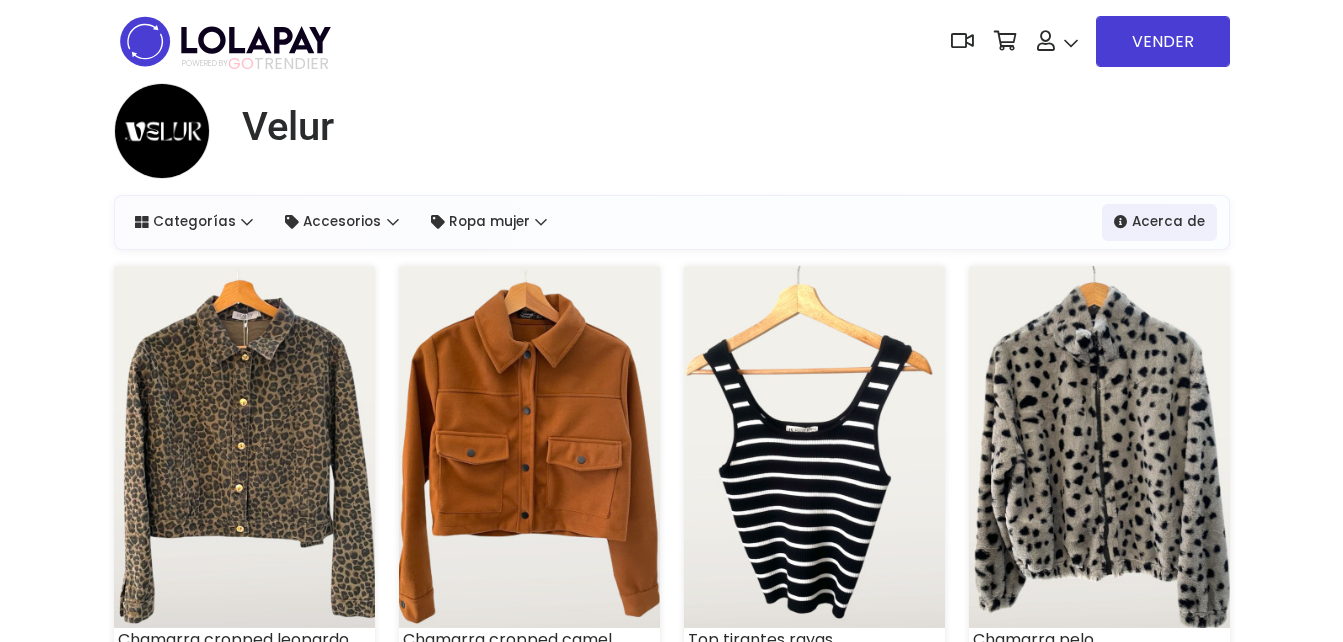 scroll, scrollTop: 0, scrollLeft: 0, axis: both 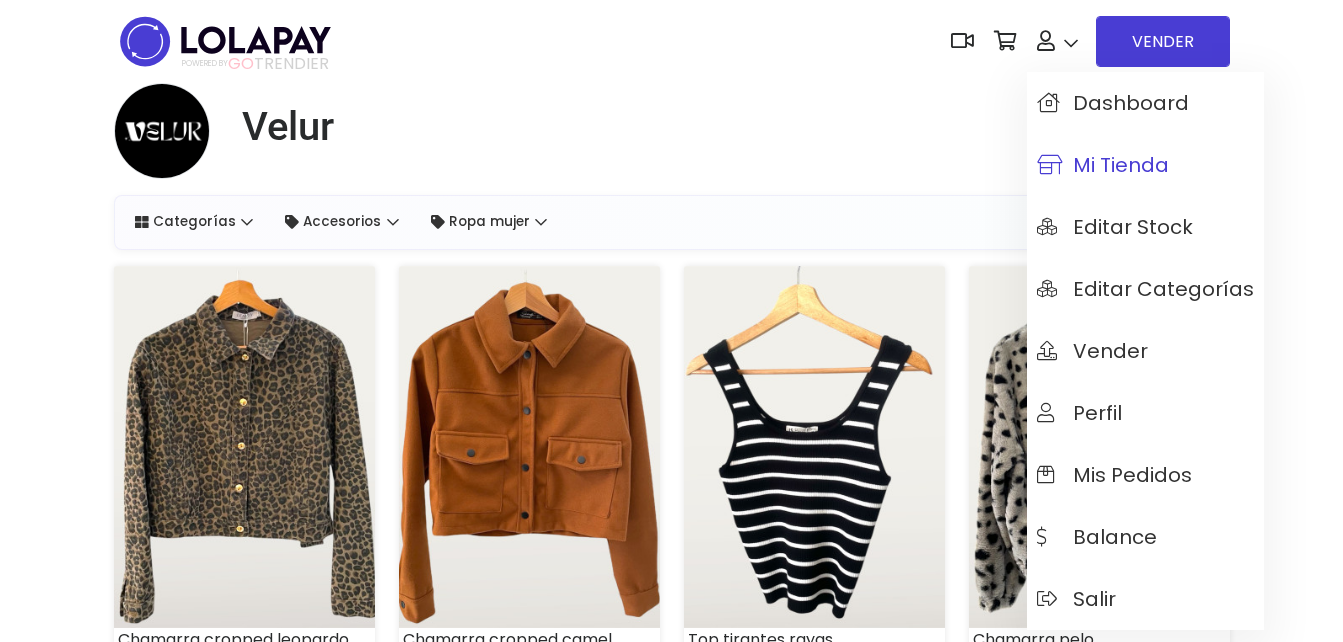 click on "Mi tienda" at bounding box center (1103, 165) 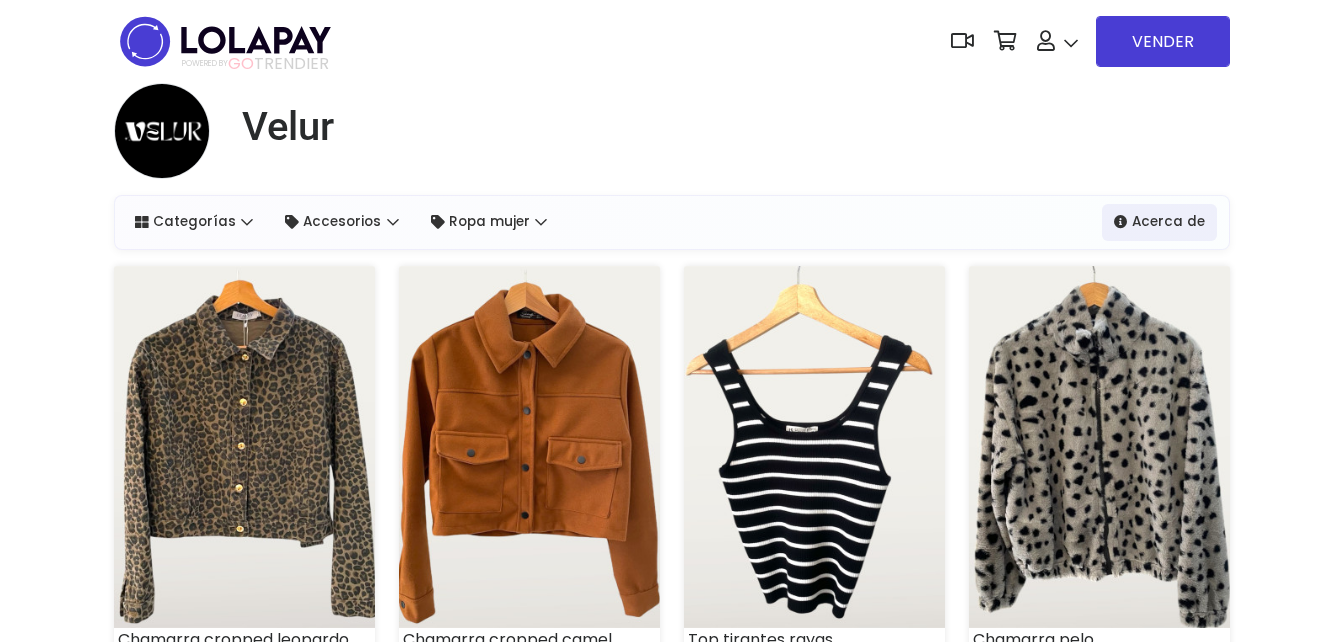 scroll, scrollTop: 0, scrollLeft: 0, axis: both 